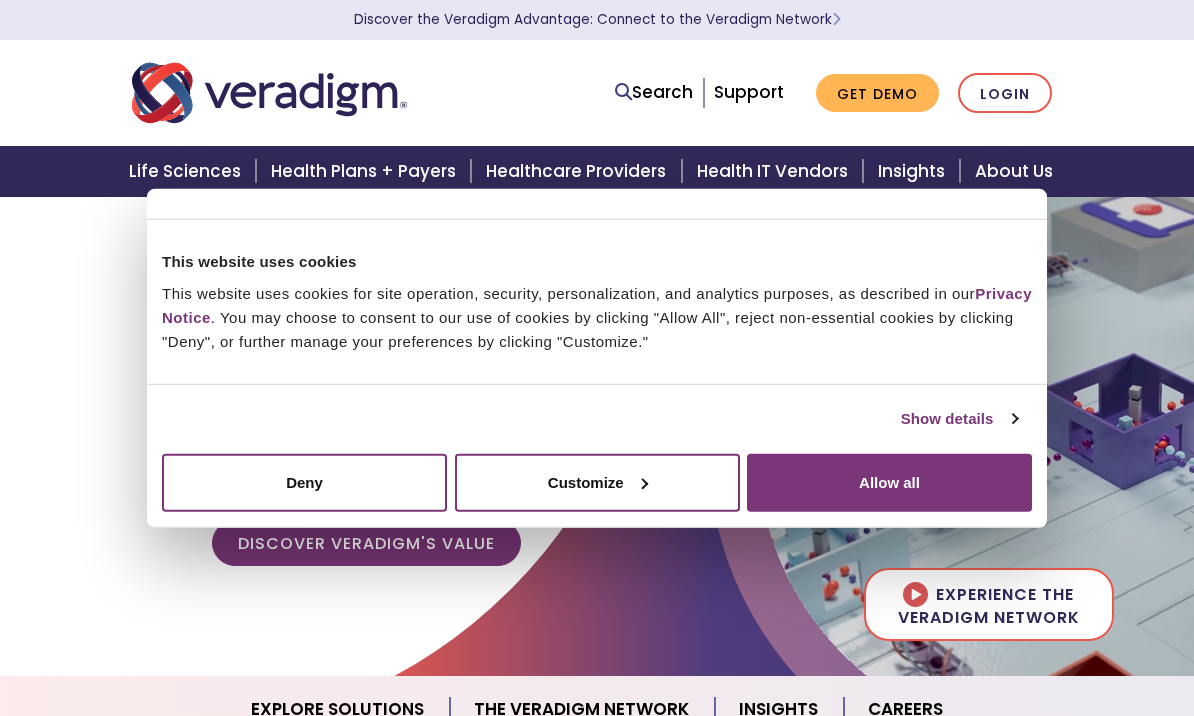 scroll, scrollTop: 0, scrollLeft: 0, axis: both 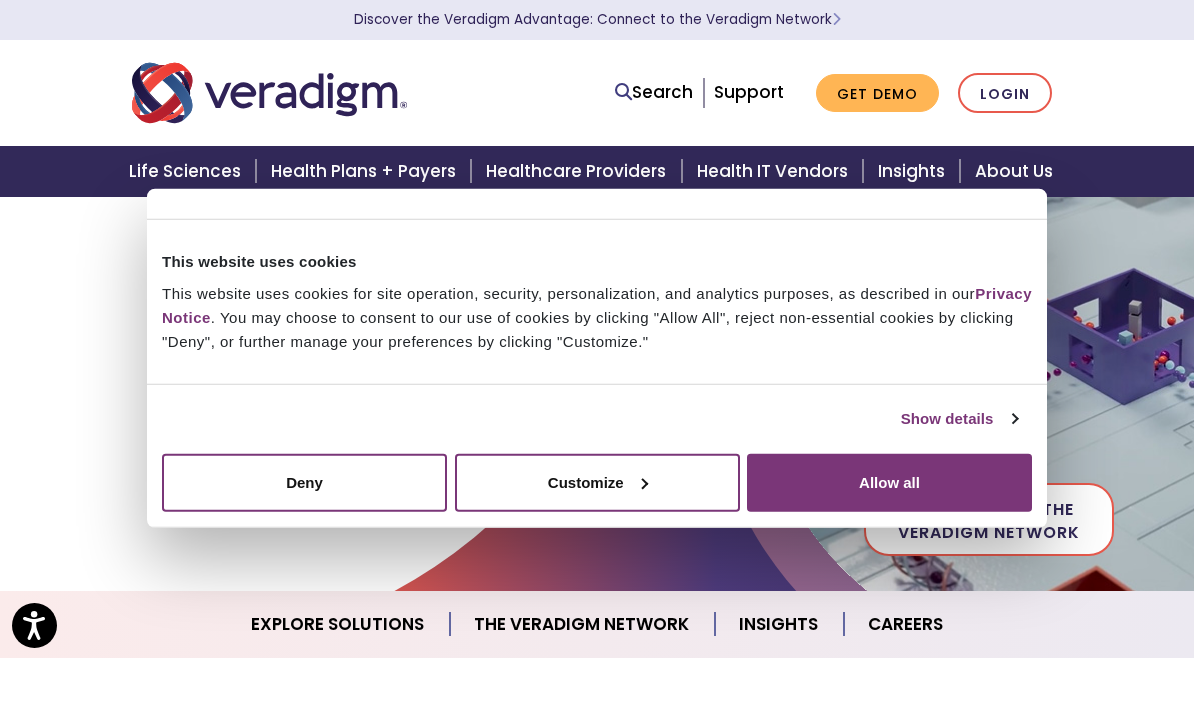 click on "Allow all" at bounding box center (889, 482) 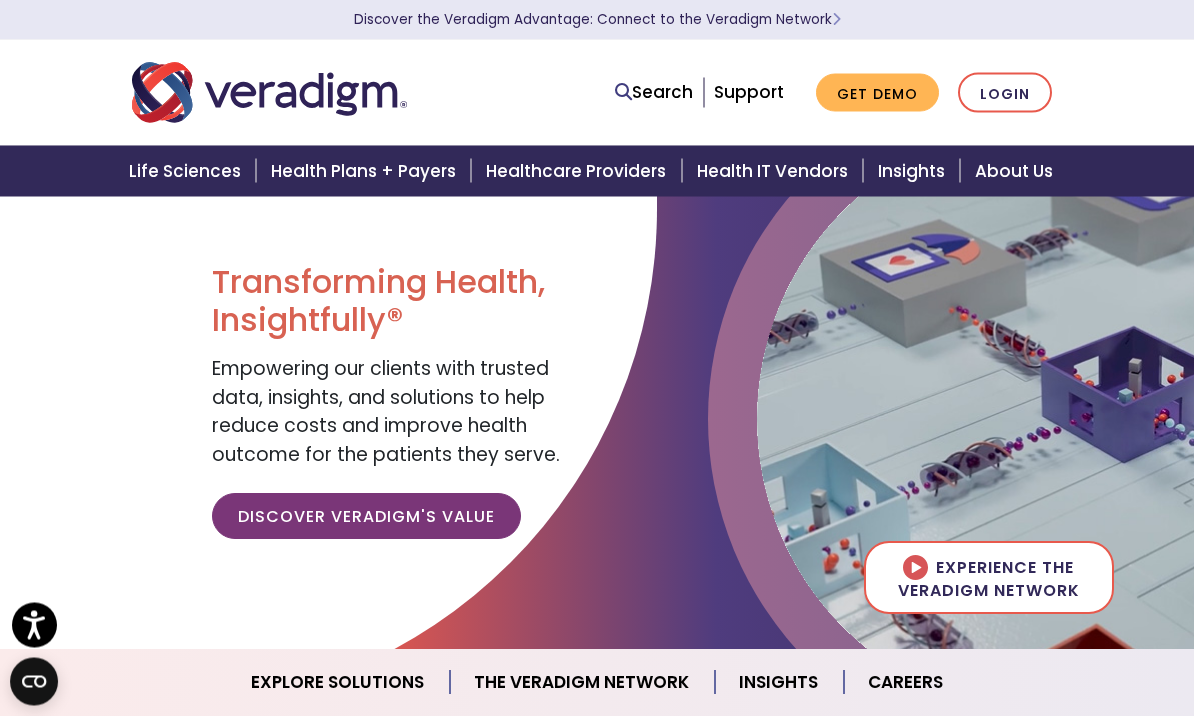 scroll, scrollTop: 27, scrollLeft: 0, axis: vertical 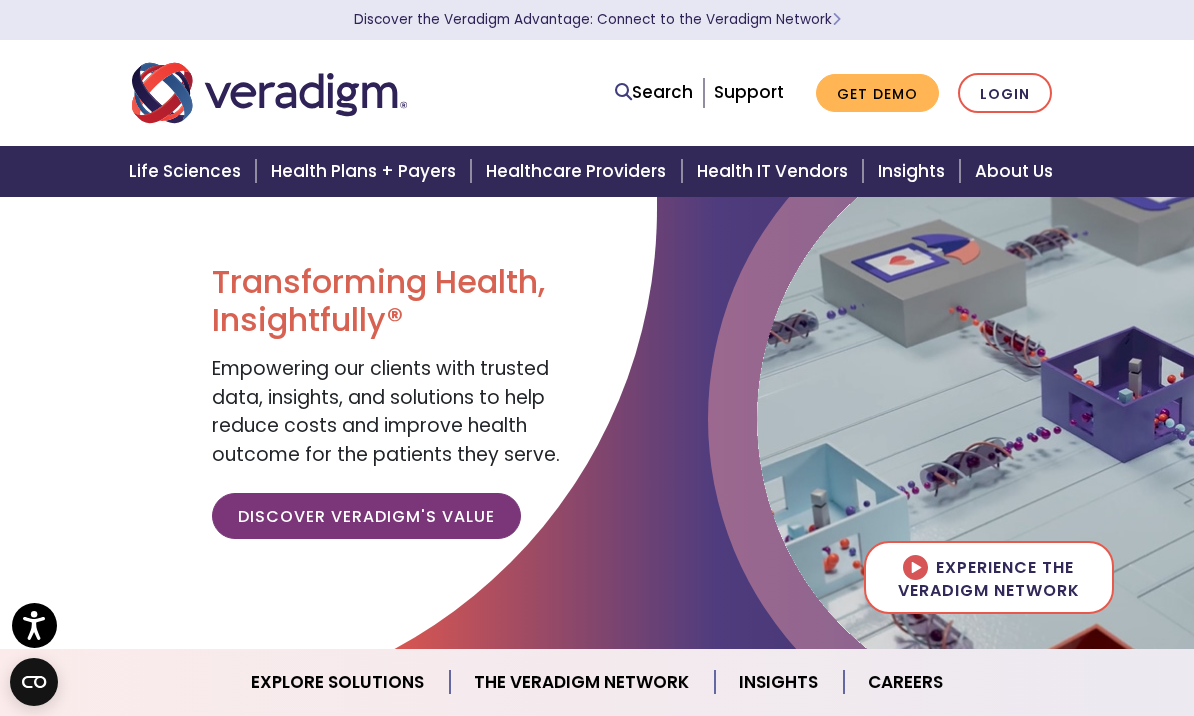 click on "About Us" at bounding box center [1020, 171] 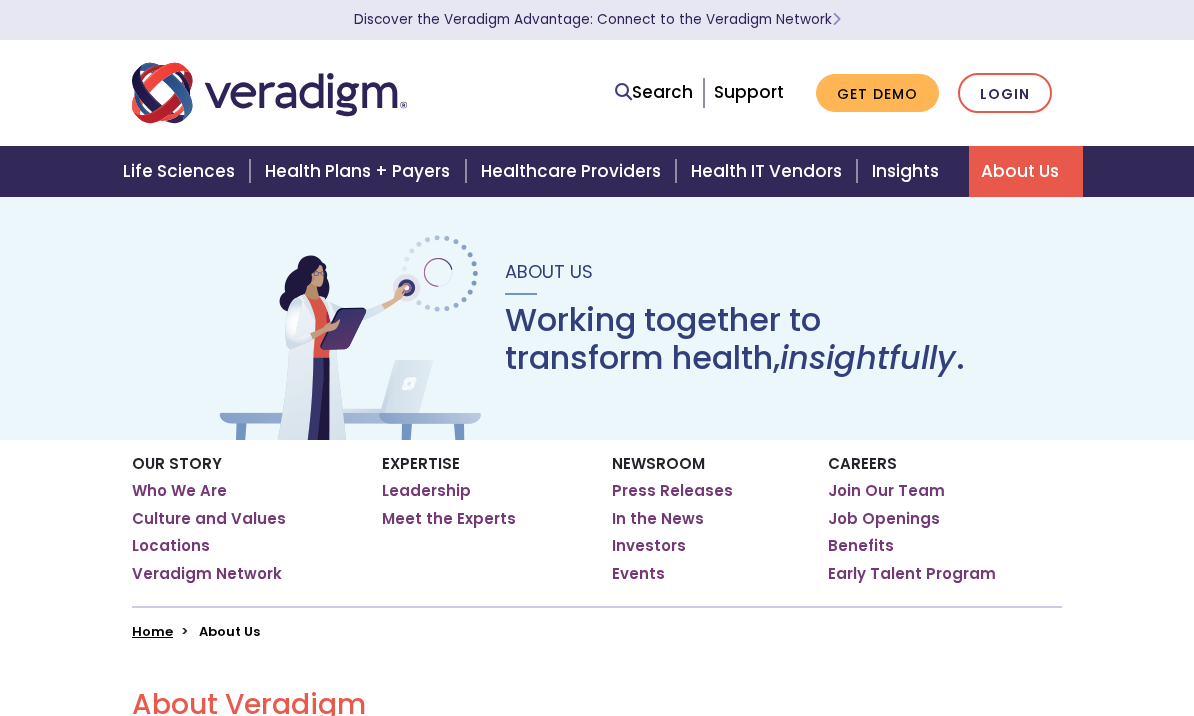 scroll, scrollTop: 0, scrollLeft: 0, axis: both 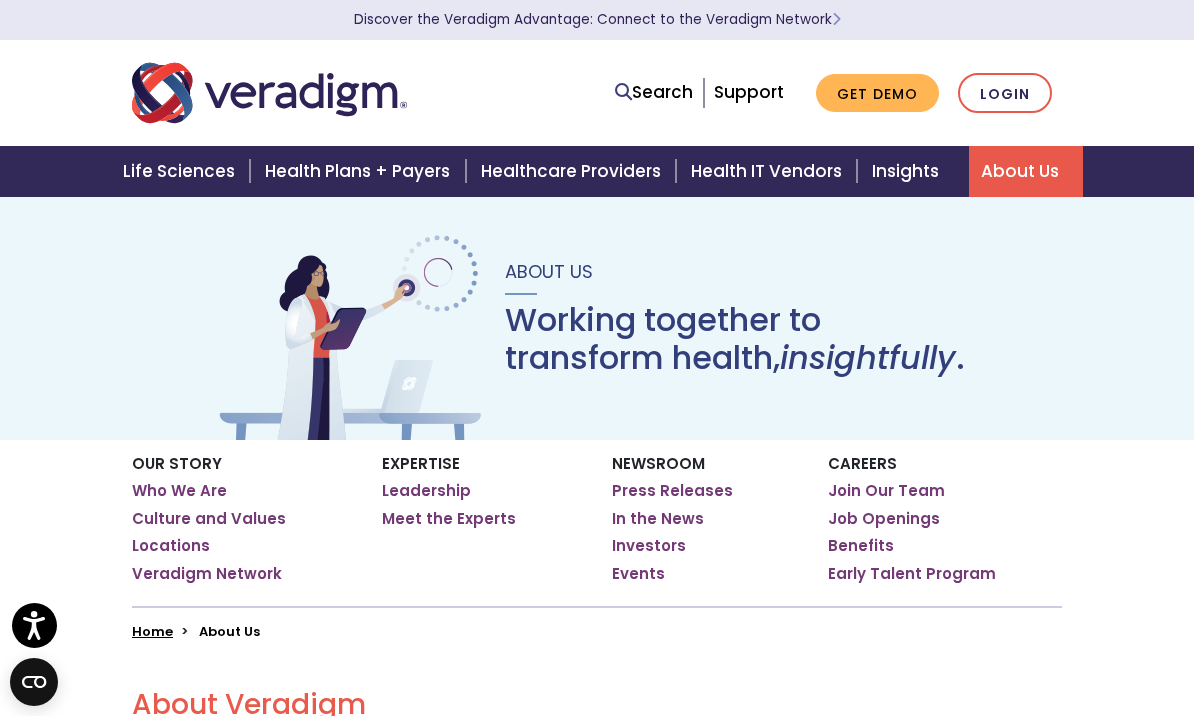 click on "Our Story
Who We Are
Culture and Values
Locations
Veradigm Network" at bounding box center [249, 523] 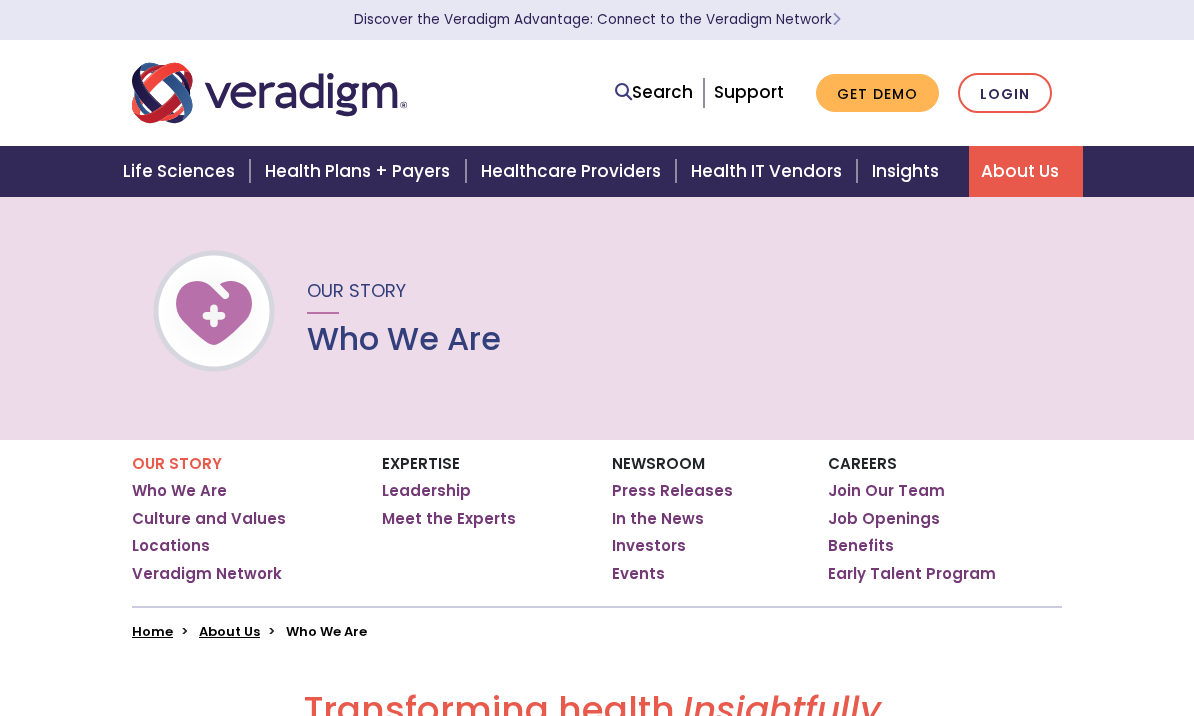 scroll, scrollTop: 0, scrollLeft: 0, axis: both 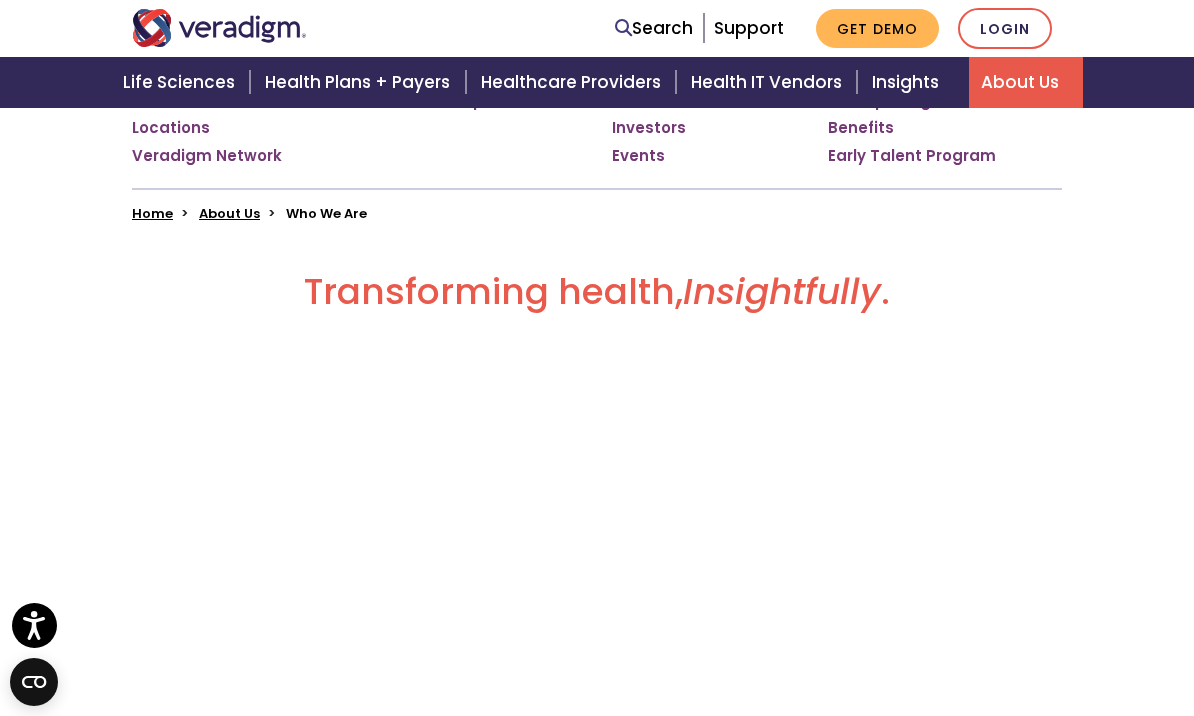 click on "Veradigm Network" at bounding box center (207, 156) 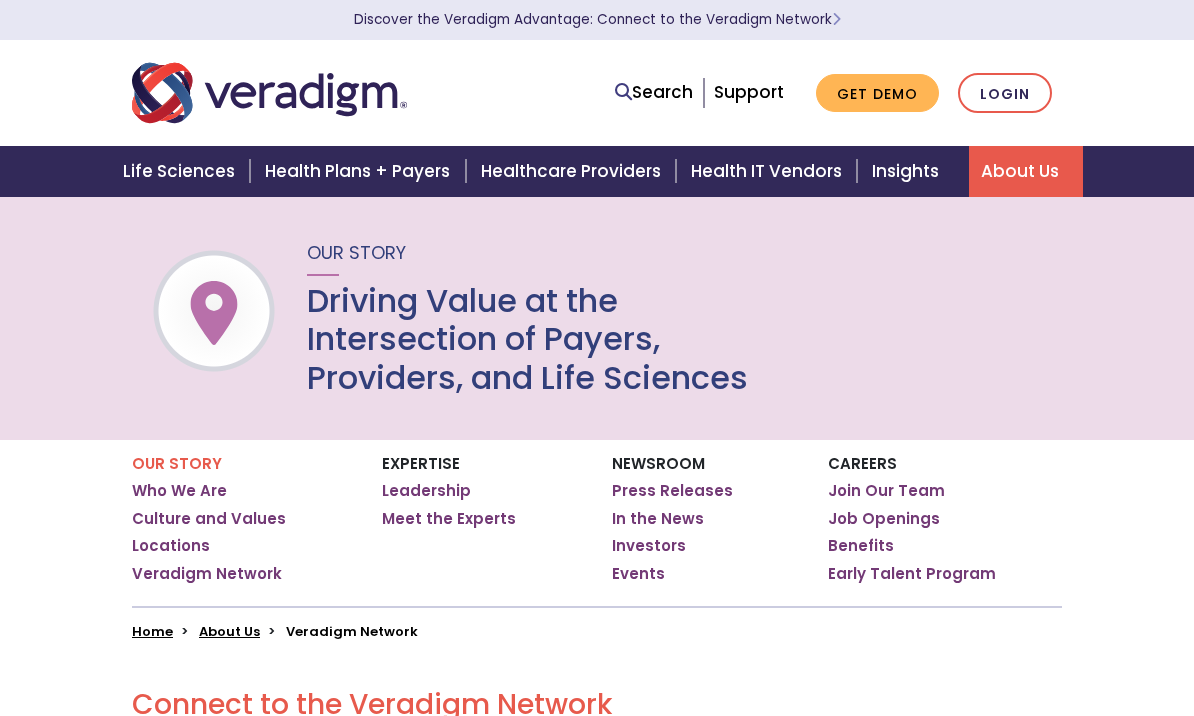 scroll, scrollTop: 0, scrollLeft: 0, axis: both 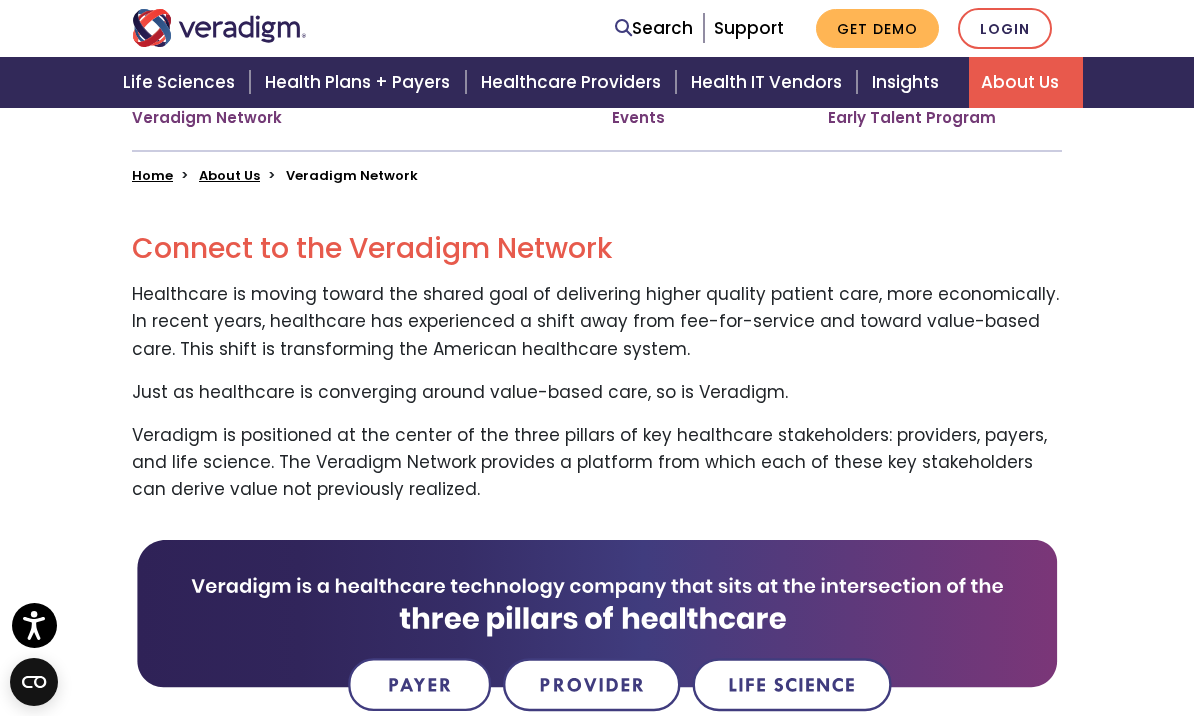 click on "Events" at bounding box center [638, 118] 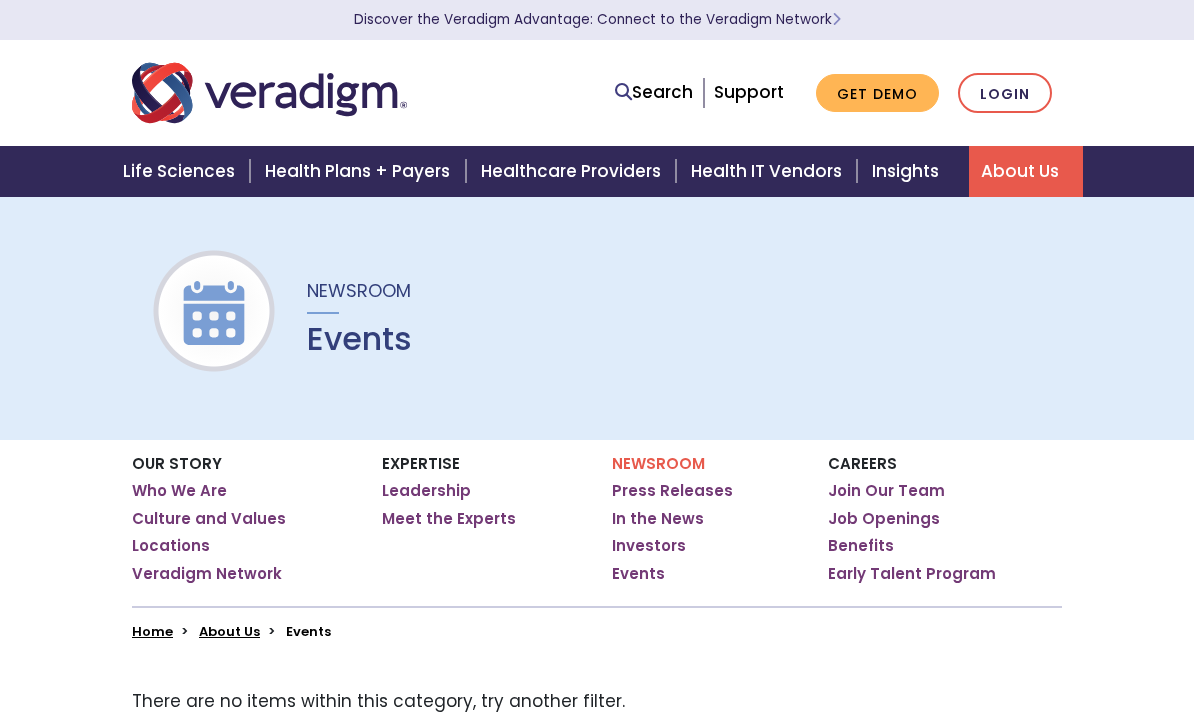scroll, scrollTop: 0, scrollLeft: 0, axis: both 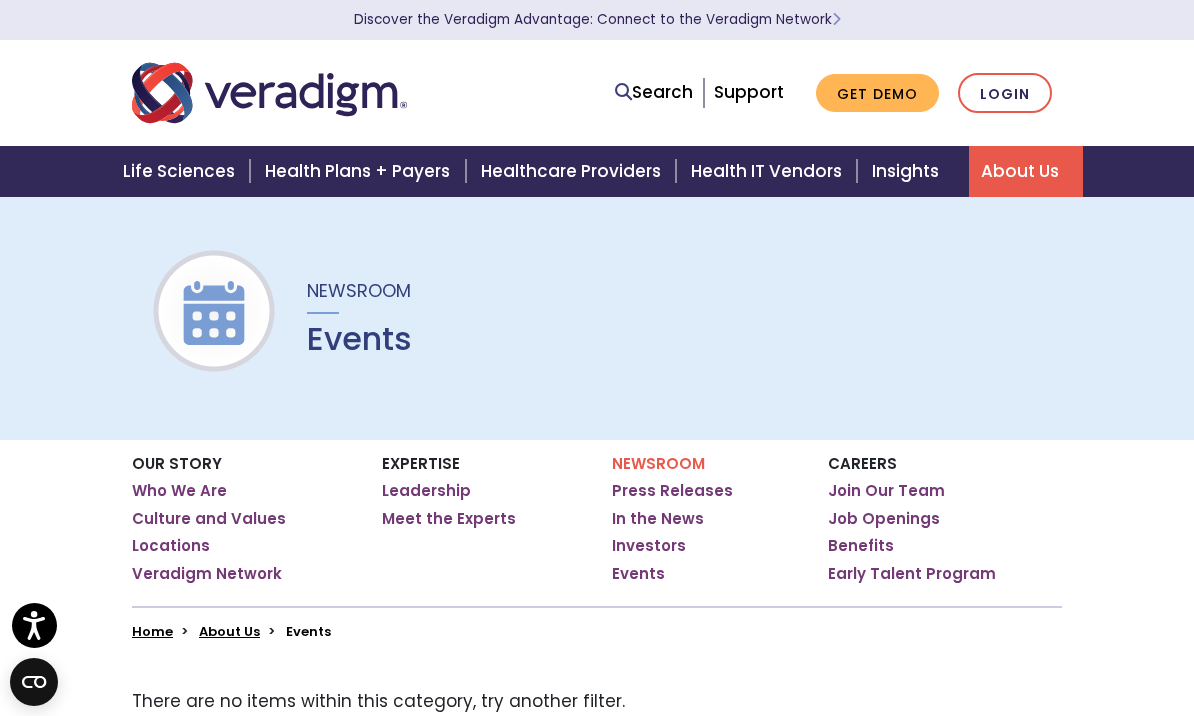 click on "Join Our Team" at bounding box center [886, 491] 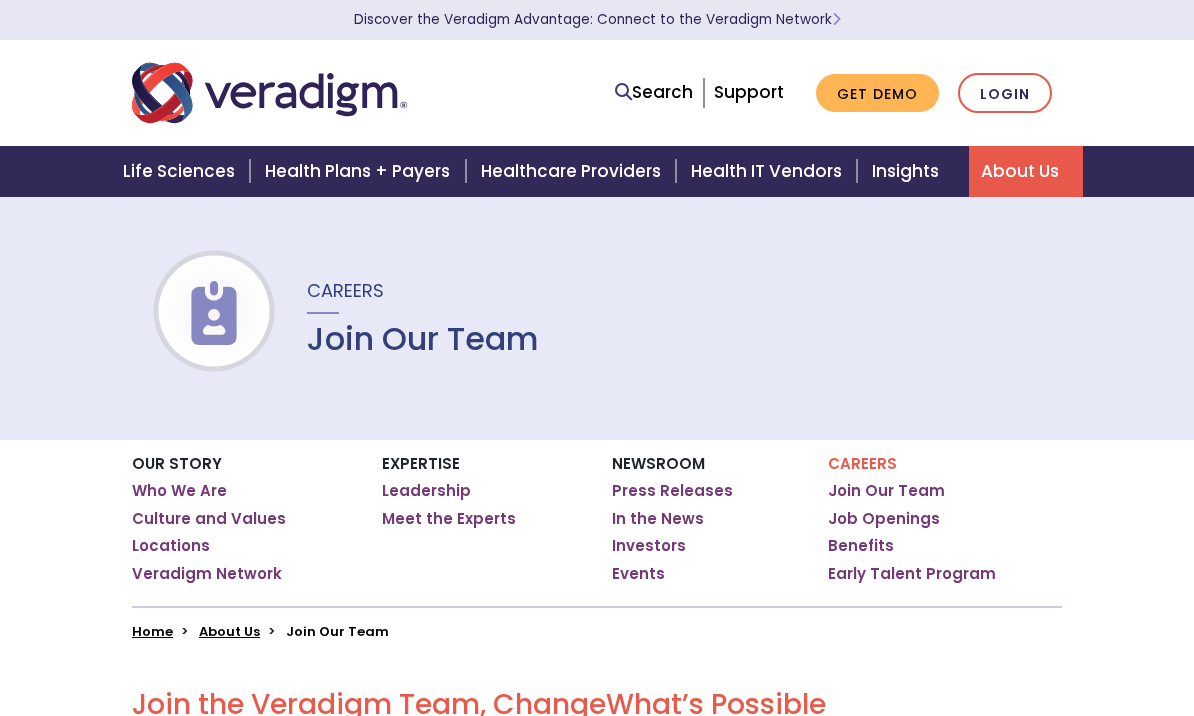 scroll, scrollTop: 0, scrollLeft: 0, axis: both 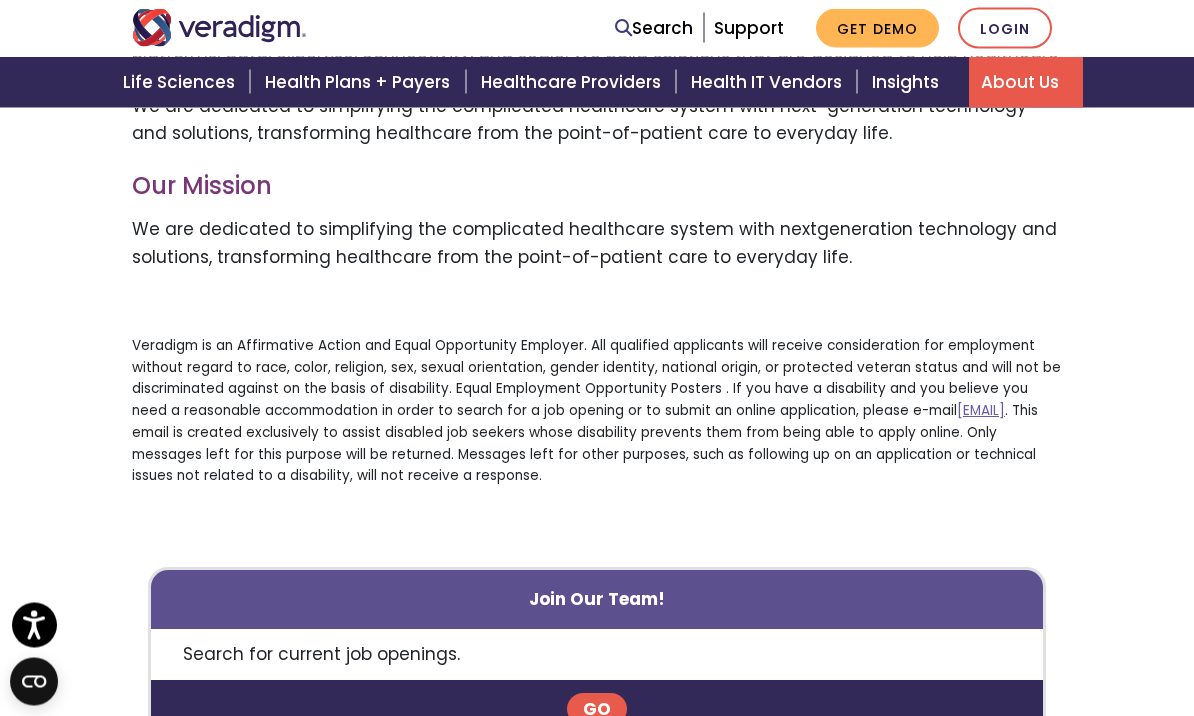 click on "Search for current job openings." at bounding box center (597, 655) 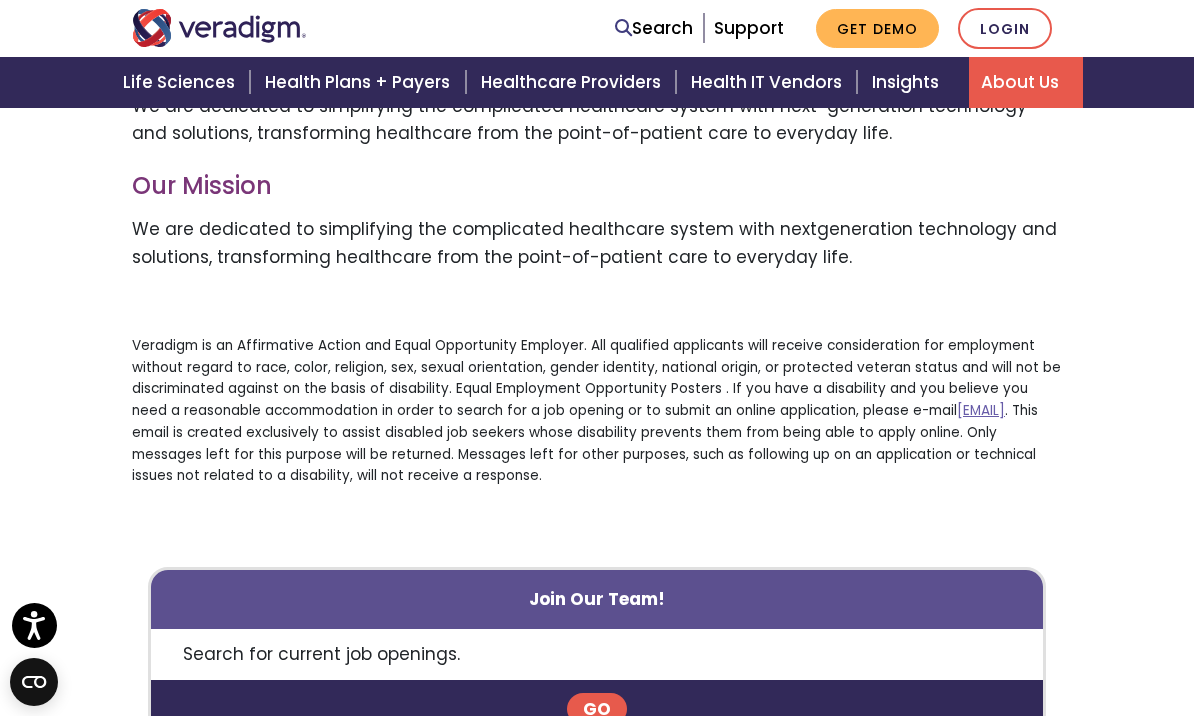 click on "Search for current job openings." at bounding box center [597, 654] 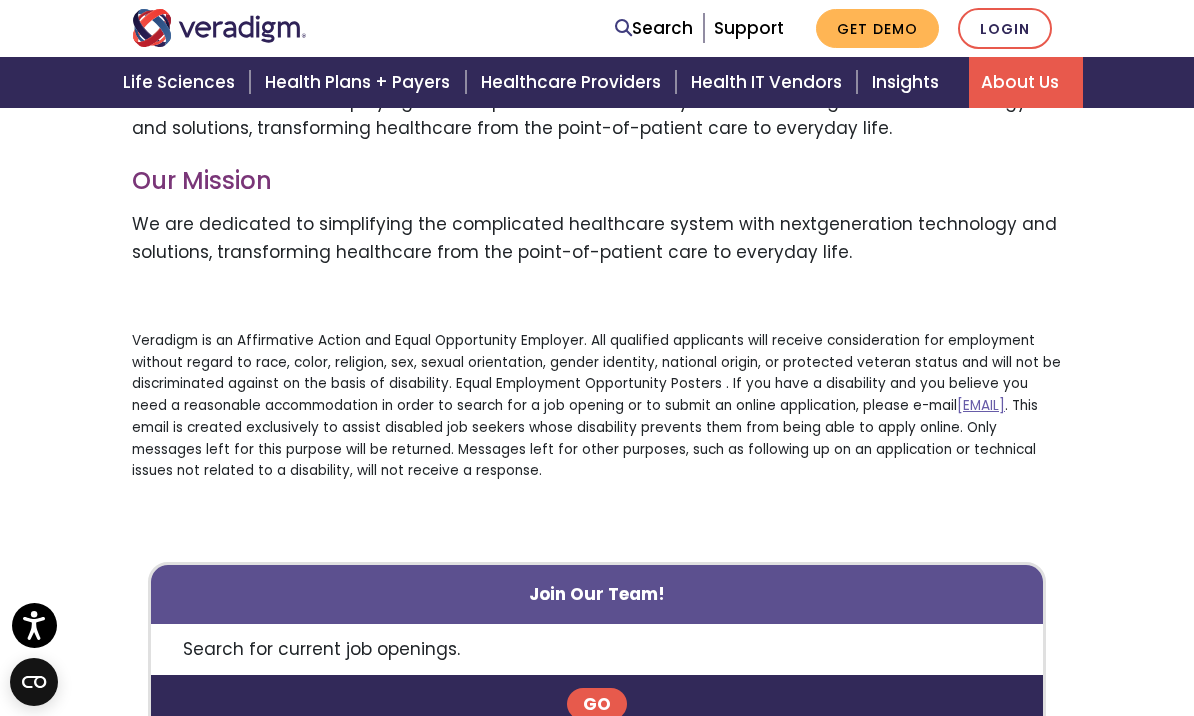 scroll, scrollTop: 1329, scrollLeft: 0, axis: vertical 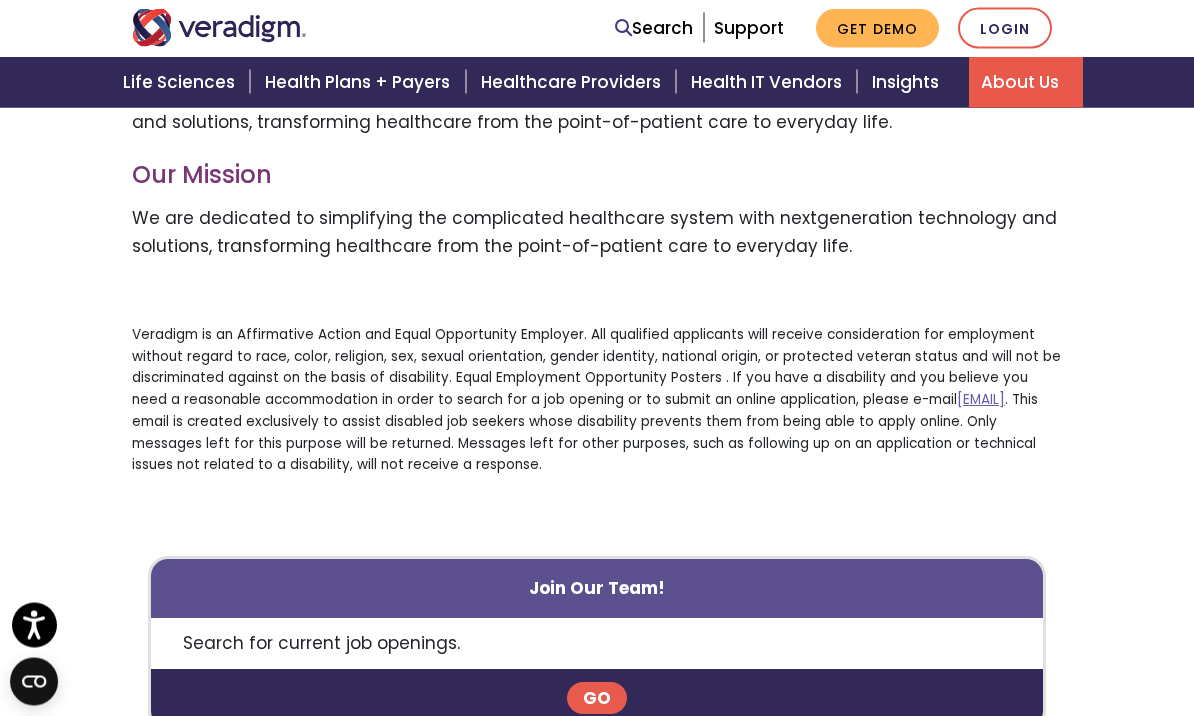 click on "Go" at bounding box center [597, 699] 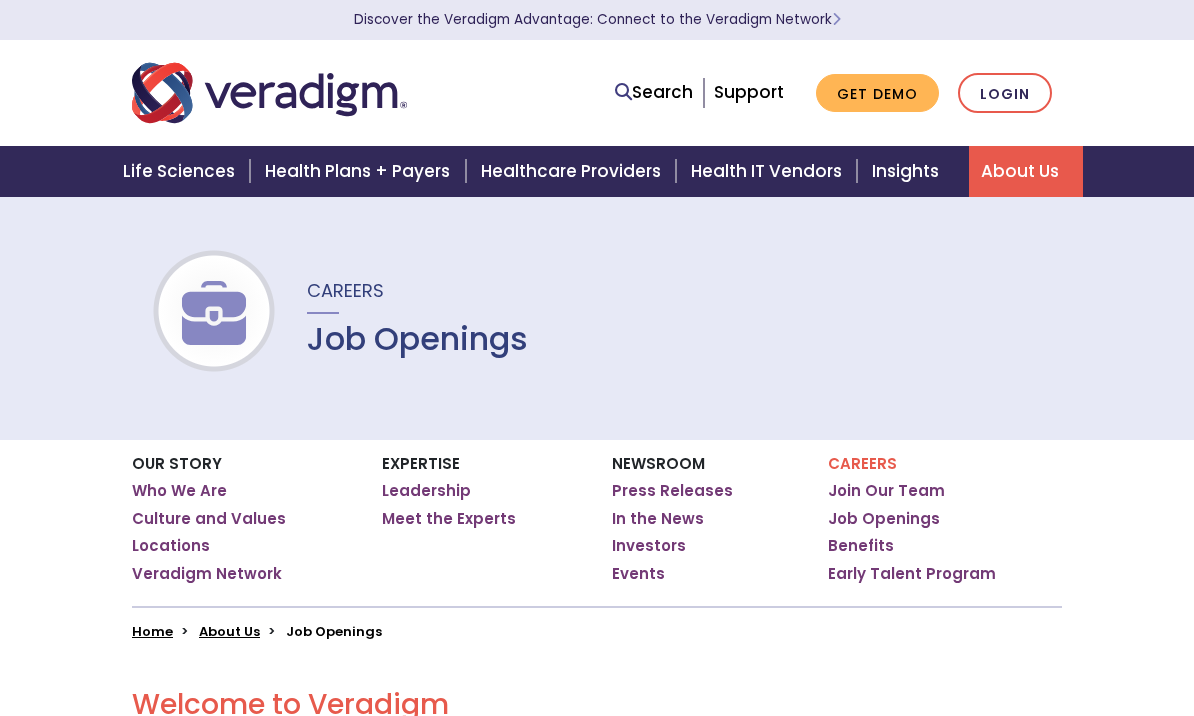 scroll, scrollTop: 0, scrollLeft: 0, axis: both 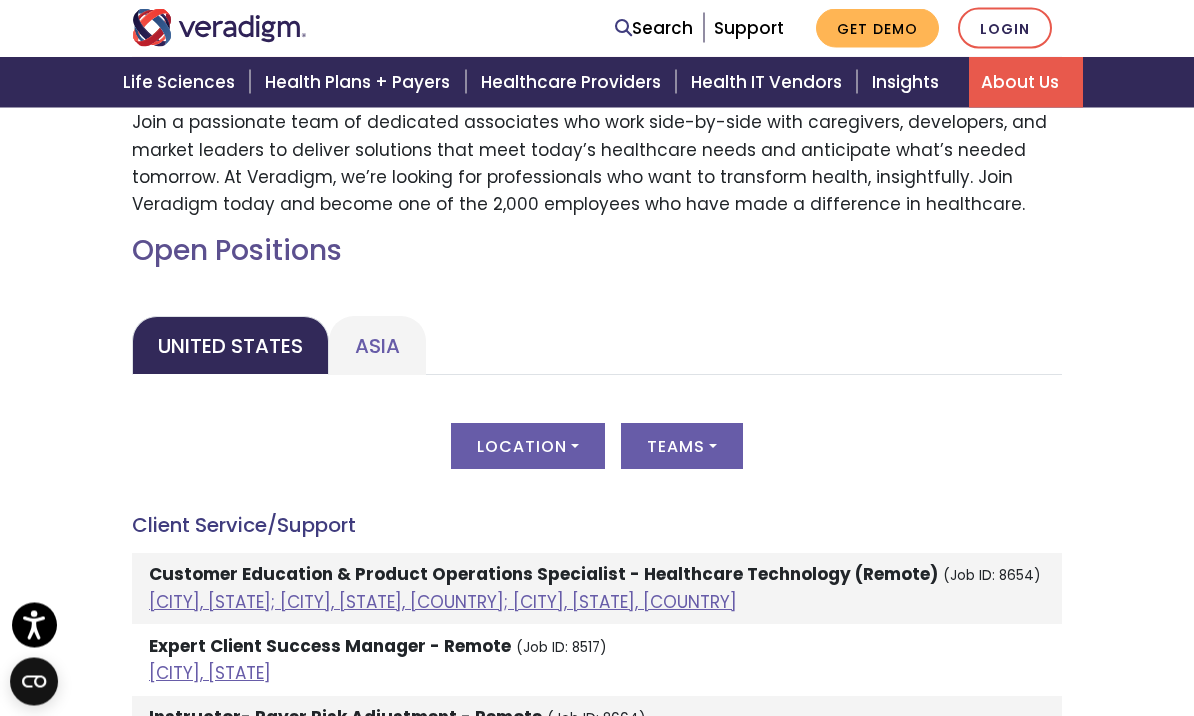 click on "Customer Education & Product Operations Specialist - Healthcare Technology (Remote)" at bounding box center [543, 575] 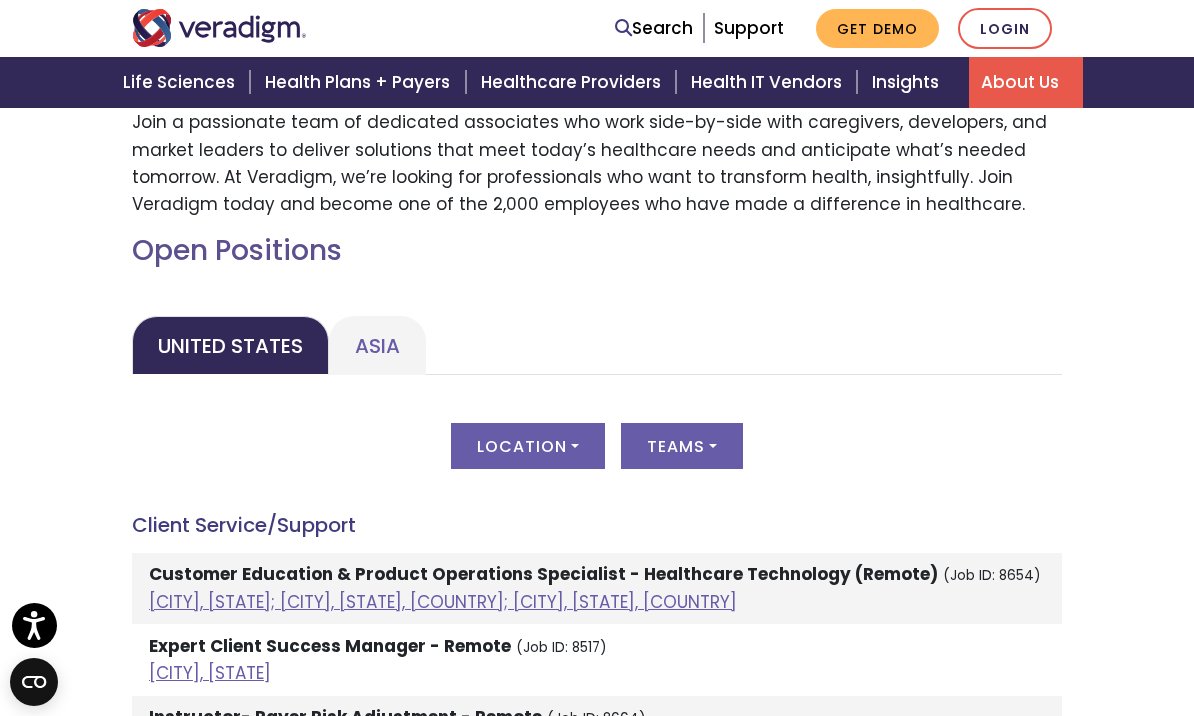 click on "Customer Education & Product Operations Specialist - Healthcare Technology (Remote)" at bounding box center (543, 574) 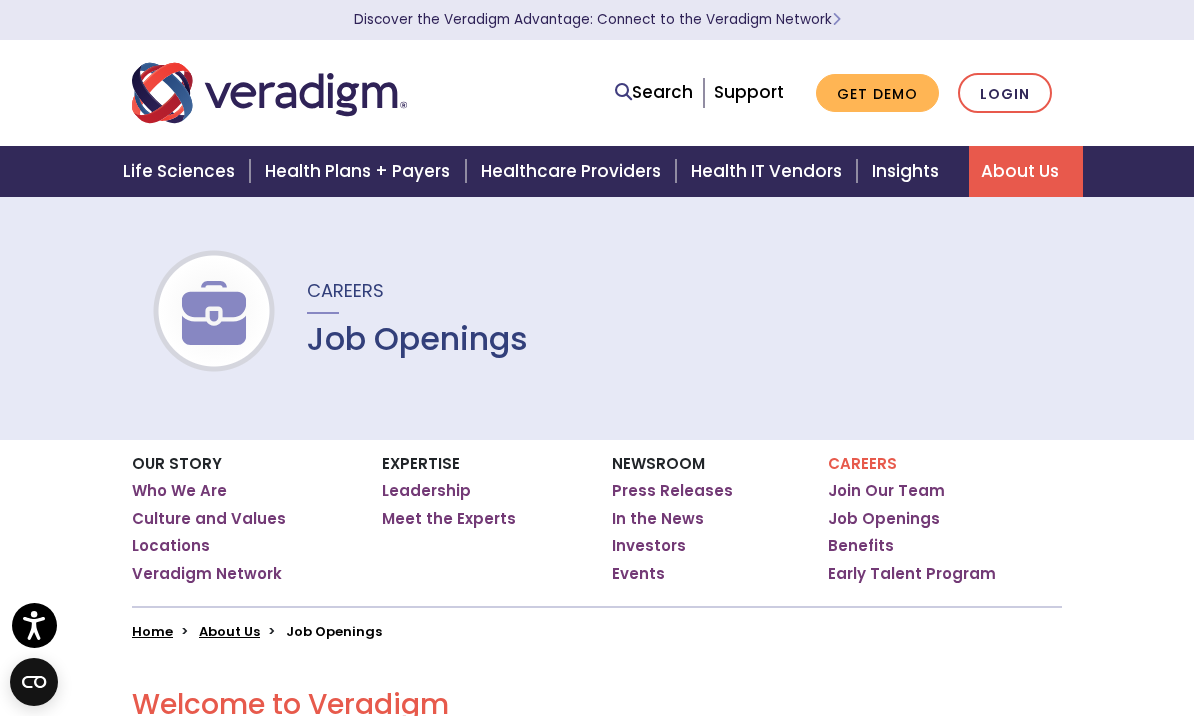scroll, scrollTop: 0, scrollLeft: 0, axis: both 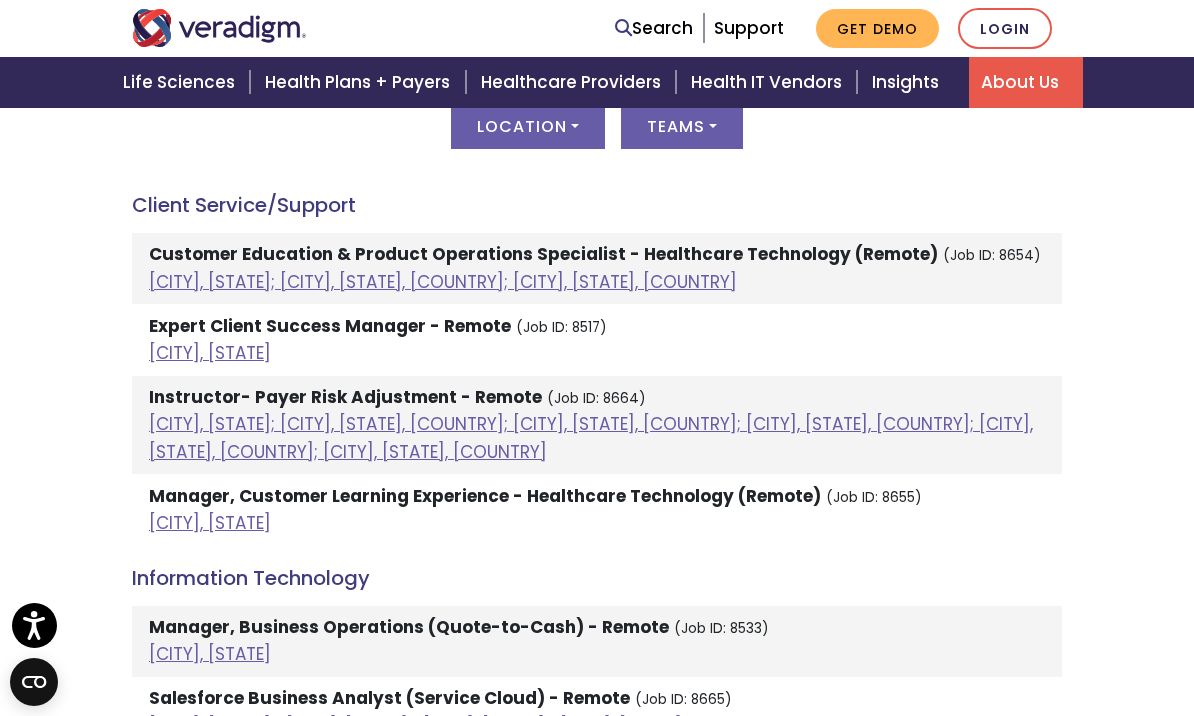 click on "|" at bounding box center (278, 726) 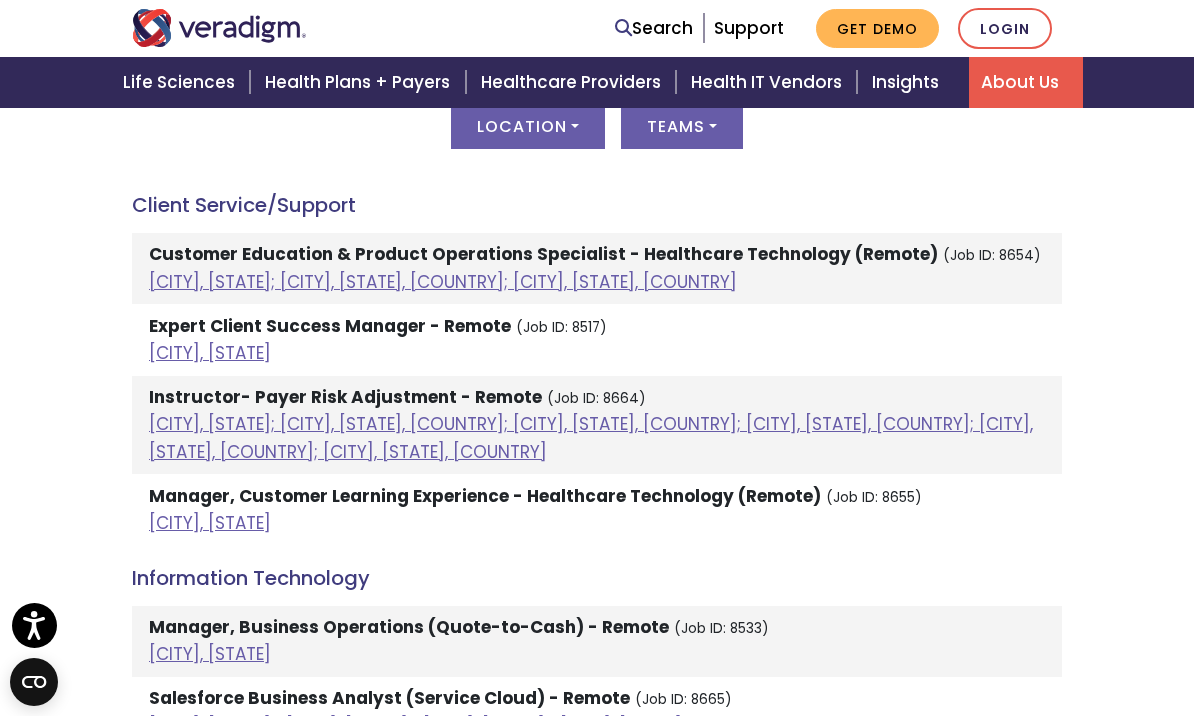 scroll, scrollTop: 1088, scrollLeft: 0, axis: vertical 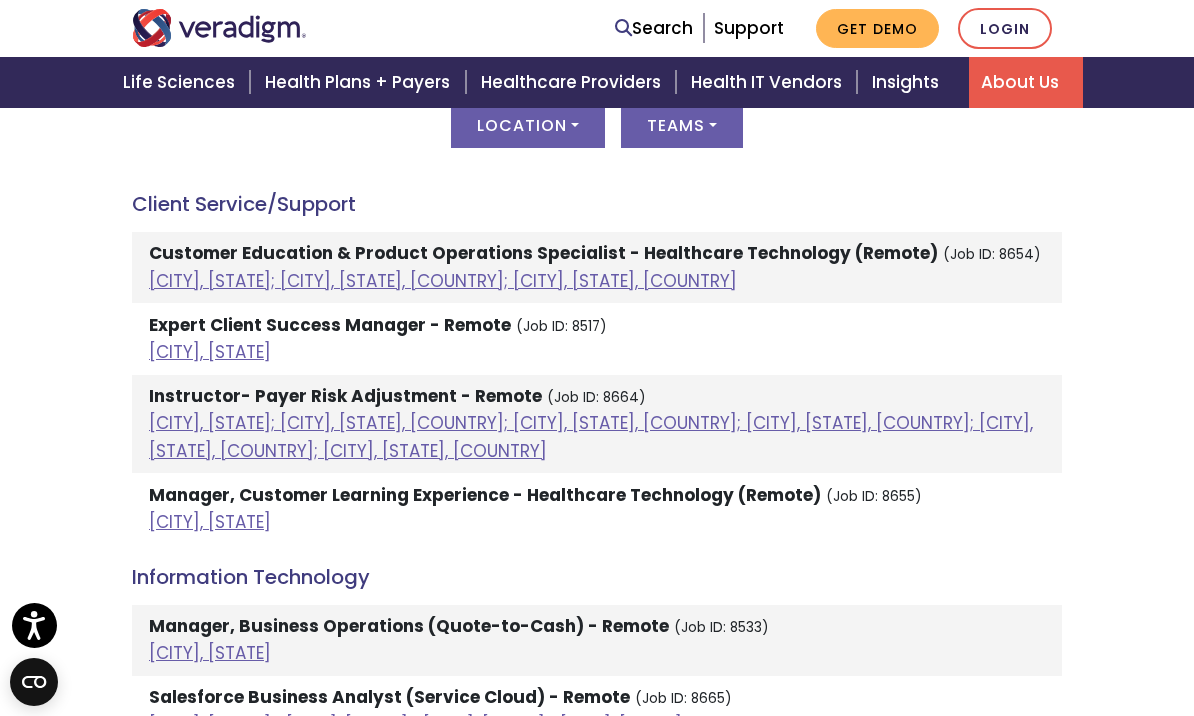click on "Chicago, Illinois" at bounding box center (210, 725) 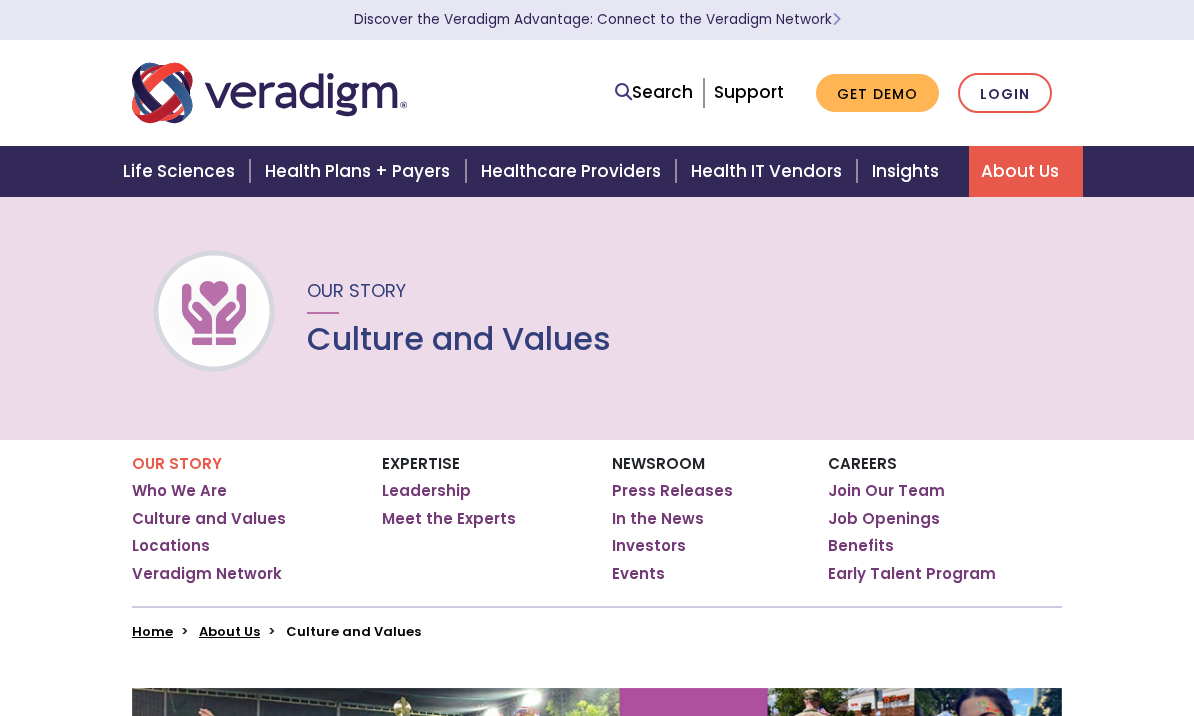 scroll, scrollTop: 0, scrollLeft: 0, axis: both 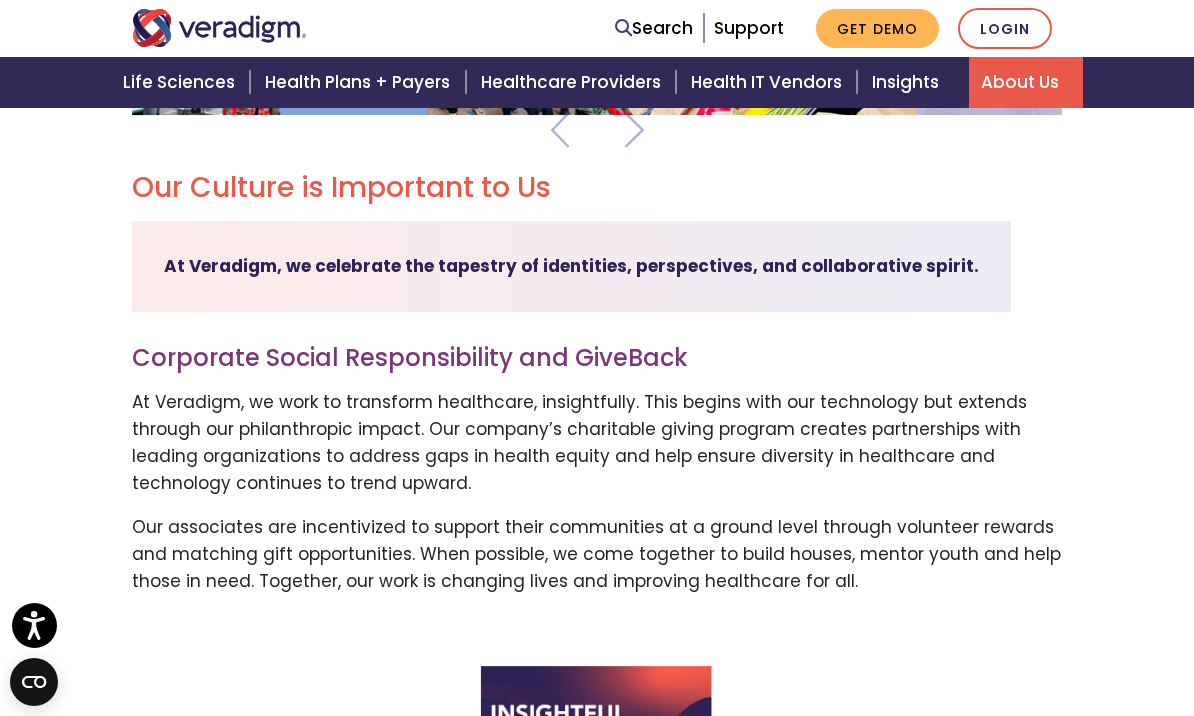 click on "Health Plans + Payers" at bounding box center (360, 82) 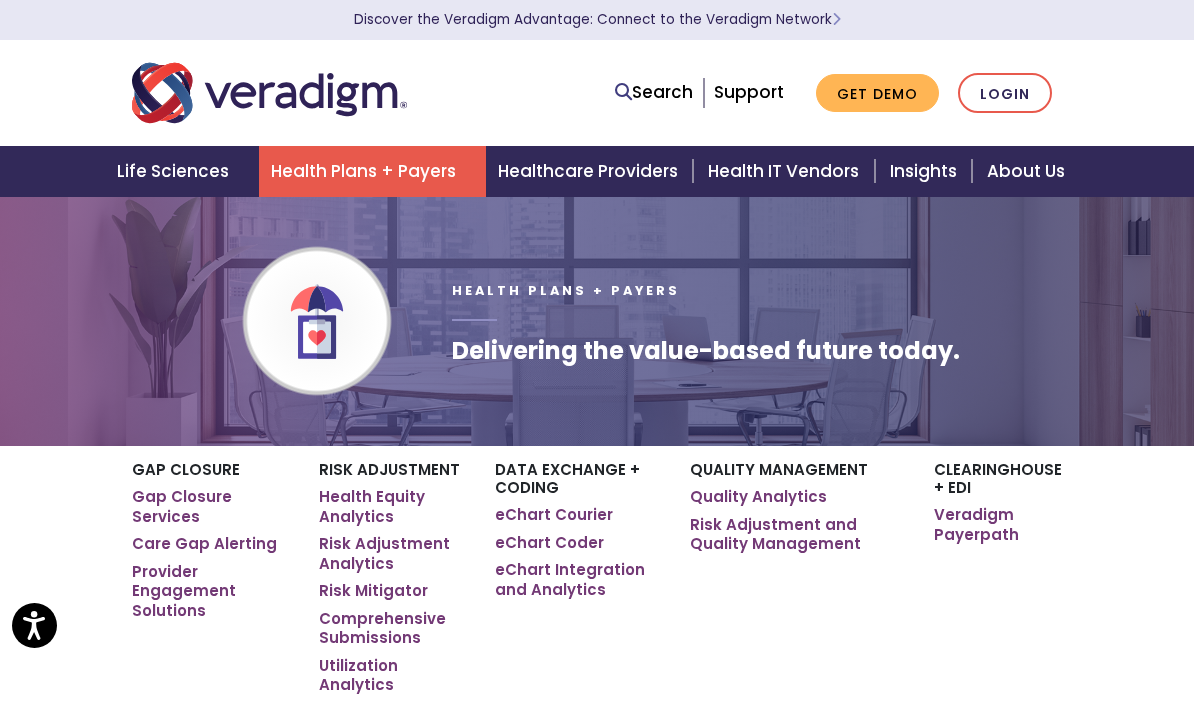 scroll, scrollTop: 0, scrollLeft: 0, axis: both 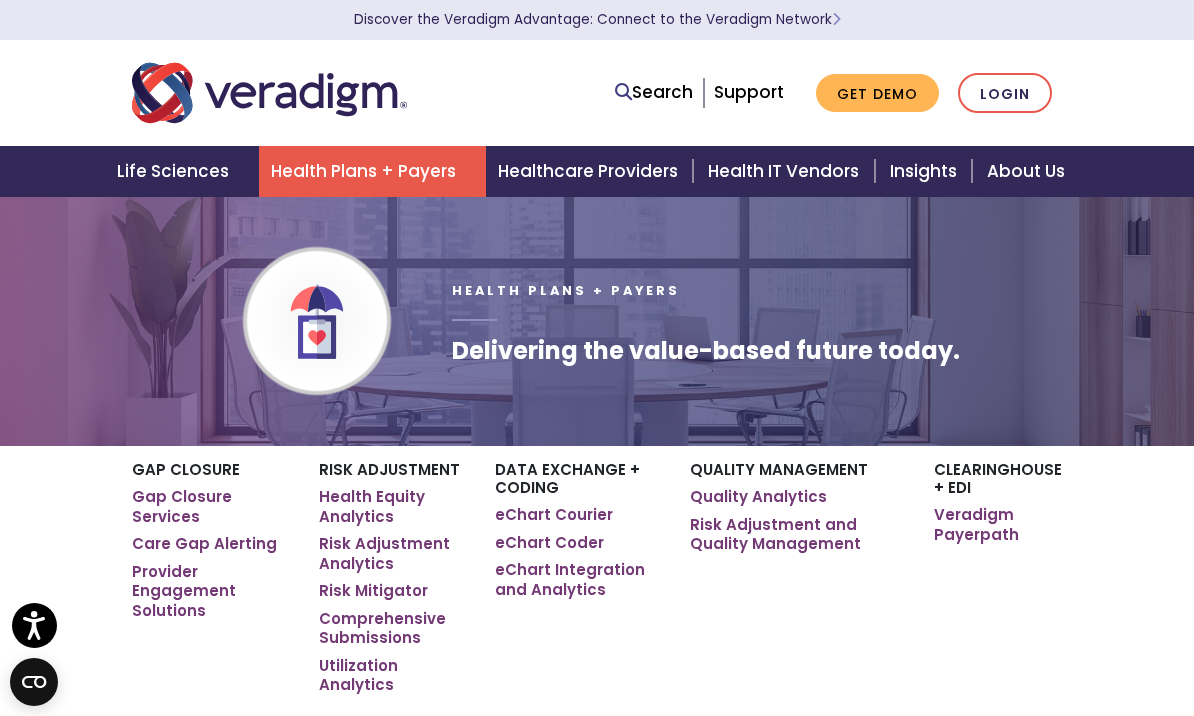 click on "Quality Analytics" at bounding box center [758, 497] 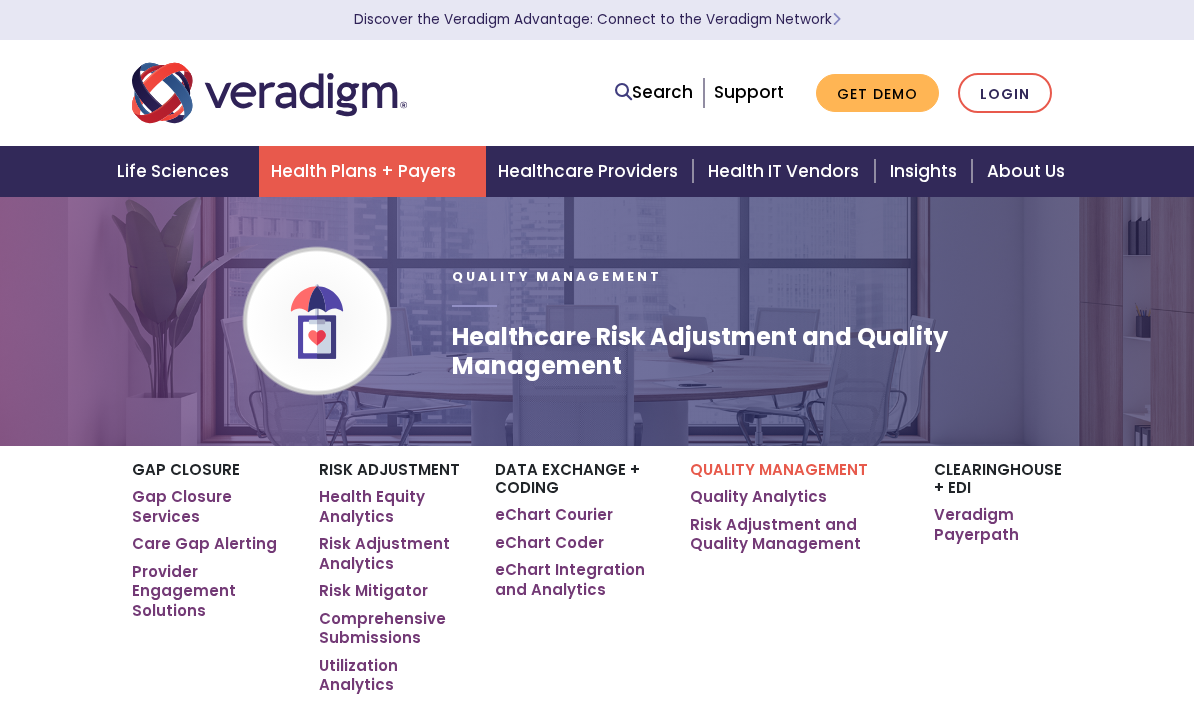 scroll, scrollTop: 0, scrollLeft: 0, axis: both 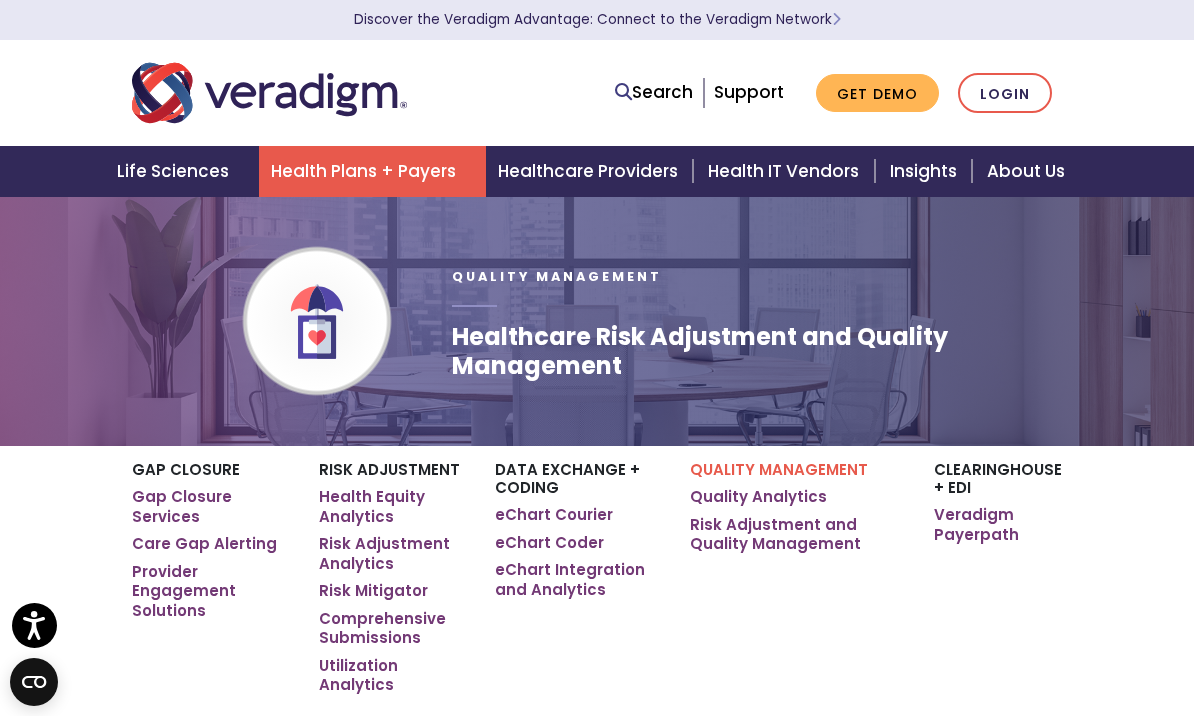click on "Quality Analytics" at bounding box center [758, 497] 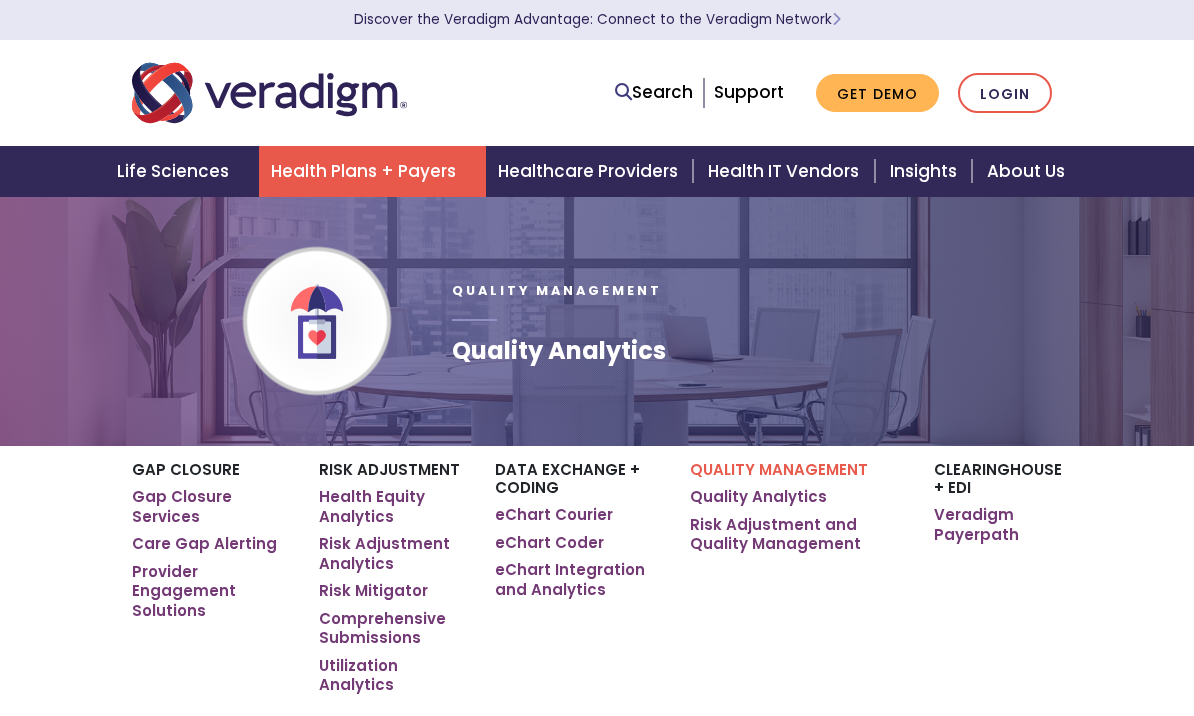 scroll, scrollTop: 0, scrollLeft: 0, axis: both 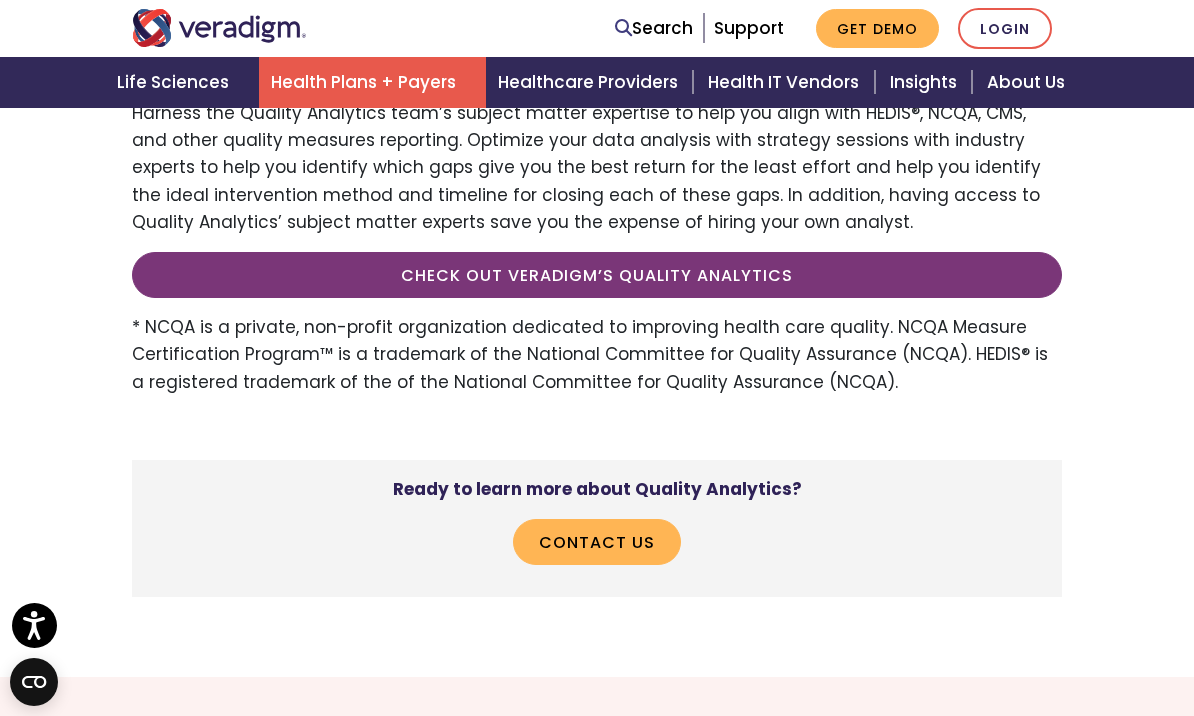 click on "* NCQA is a private, non-profit organization dedicated to improving health care quality. NCQA Measure Certification Program™ is a trademark of the National Committee for Quality Assurance (NCQA). HEDIS® is a registered trademark of the of the National Committee for Quality Assurance (NCQA)." at bounding box center [597, 355] 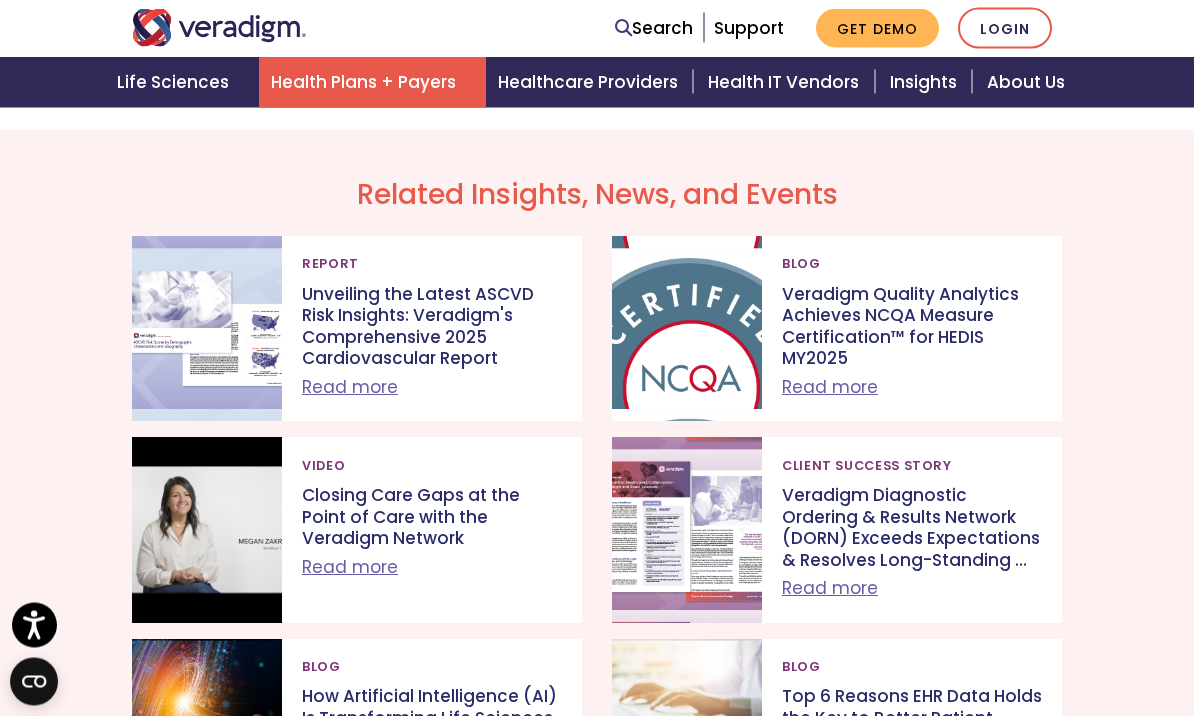 scroll, scrollTop: 3093, scrollLeft: 0, axis: vertical 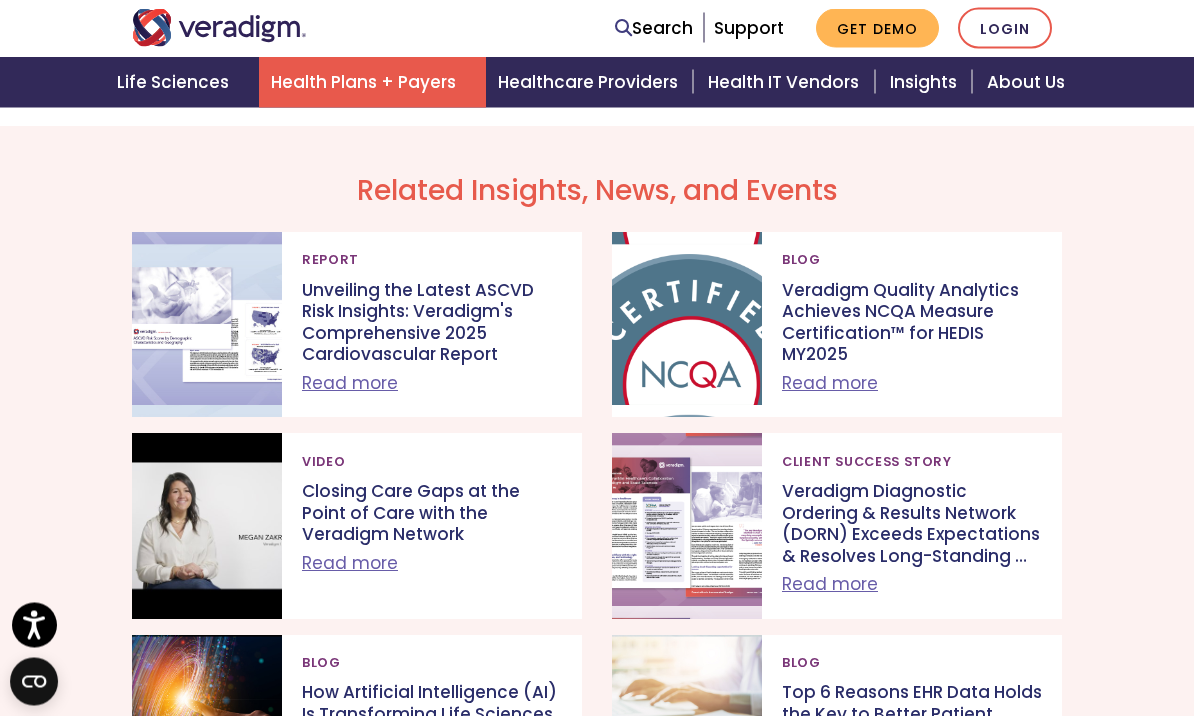 click on "Related Insights, News, and Events
Report Blog" at bounding box center [597, 495] 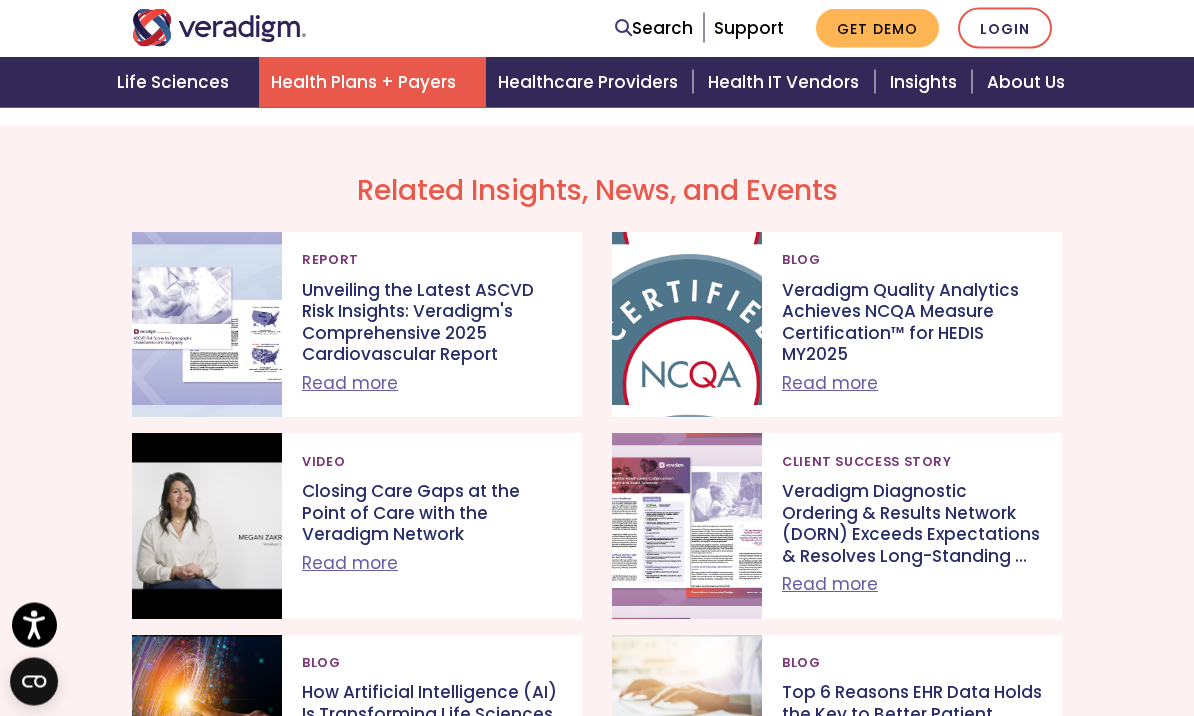 click on "Veradigm Diagnostic Ordering & Results Network (DORN) Exceeds Expectations & Resolves Long-Standing …" at bounding box center (912, 525) 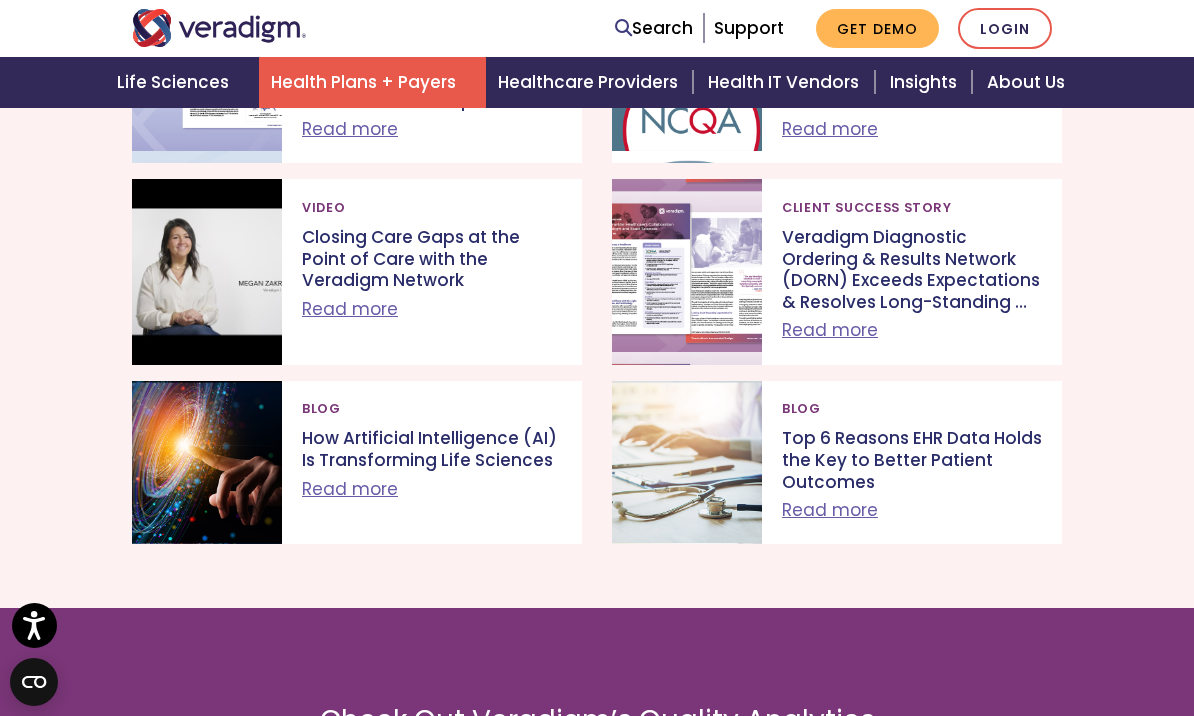 scroll, scrollTop: 3350, scrollLeft: 0, axis: vertical 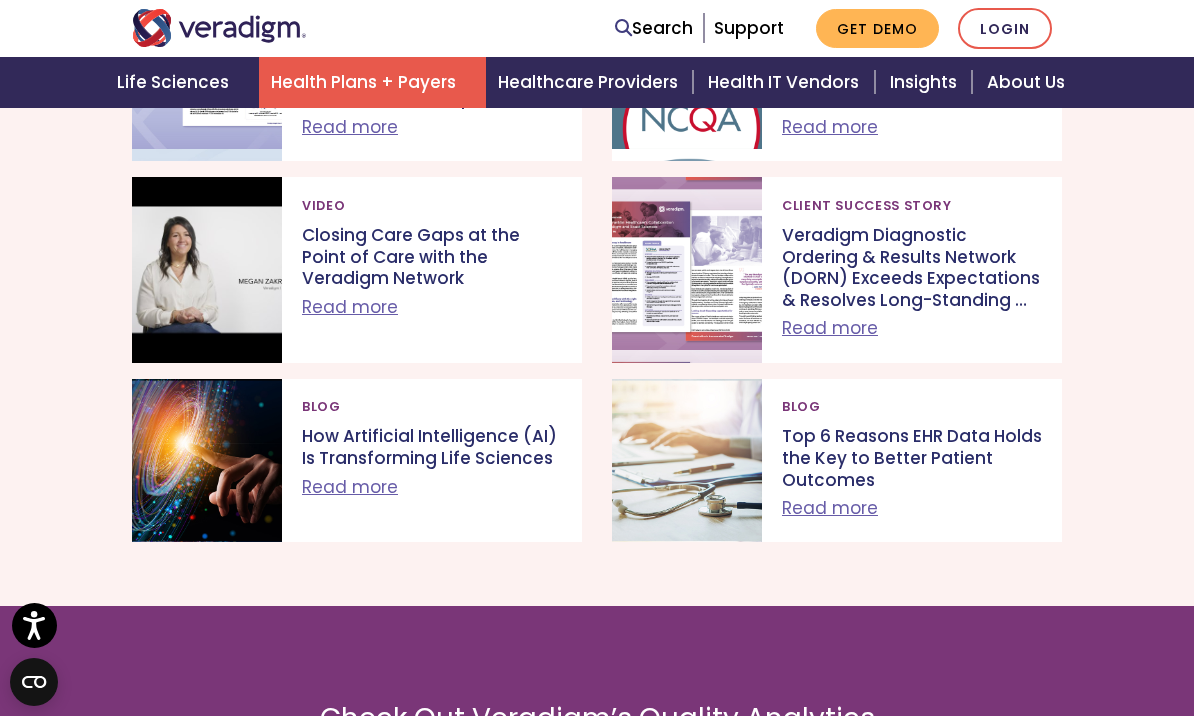 click on "Read more" at bounding box center (350, 307) 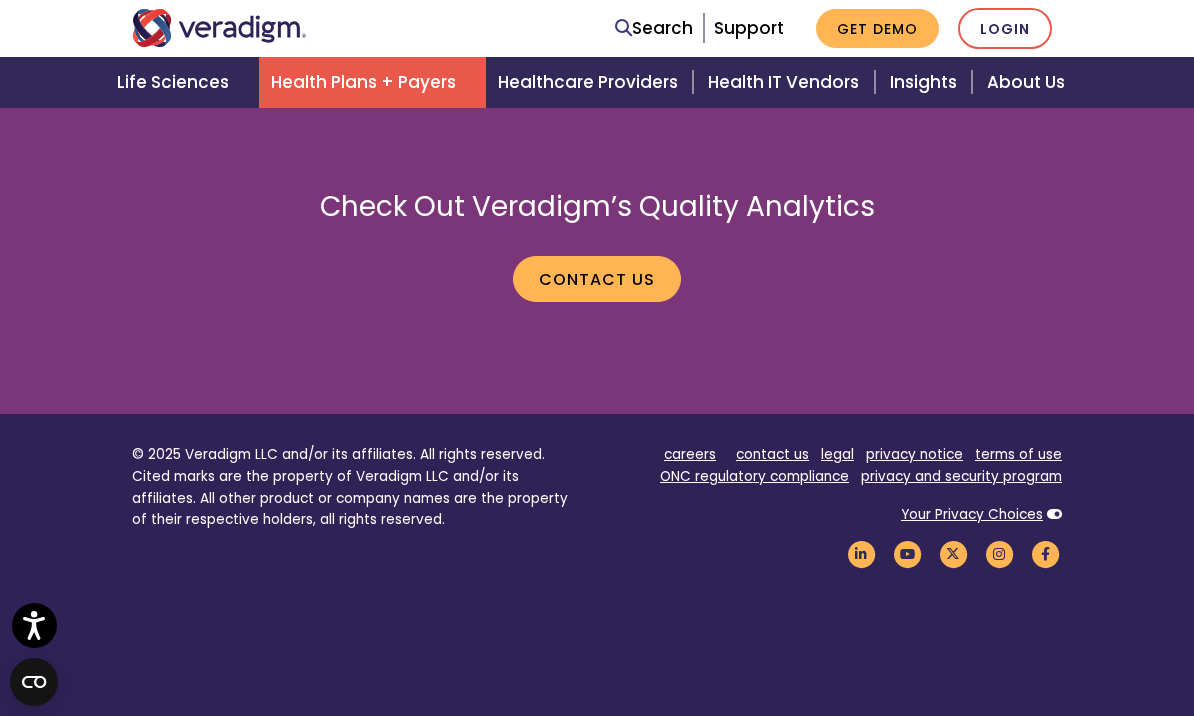 scroll, scrollTop: 3870, scrollLeft: 0, axis: vertical 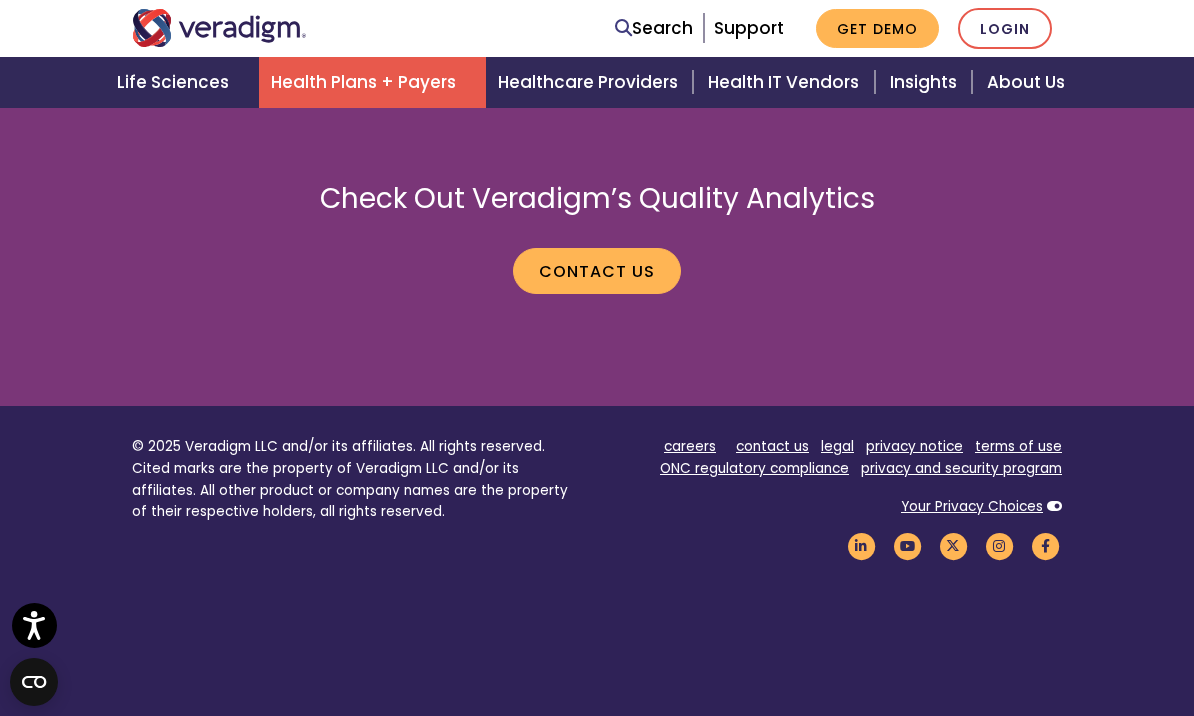 click on "ONC regulatory compliance" at bounding box center (754, 468) 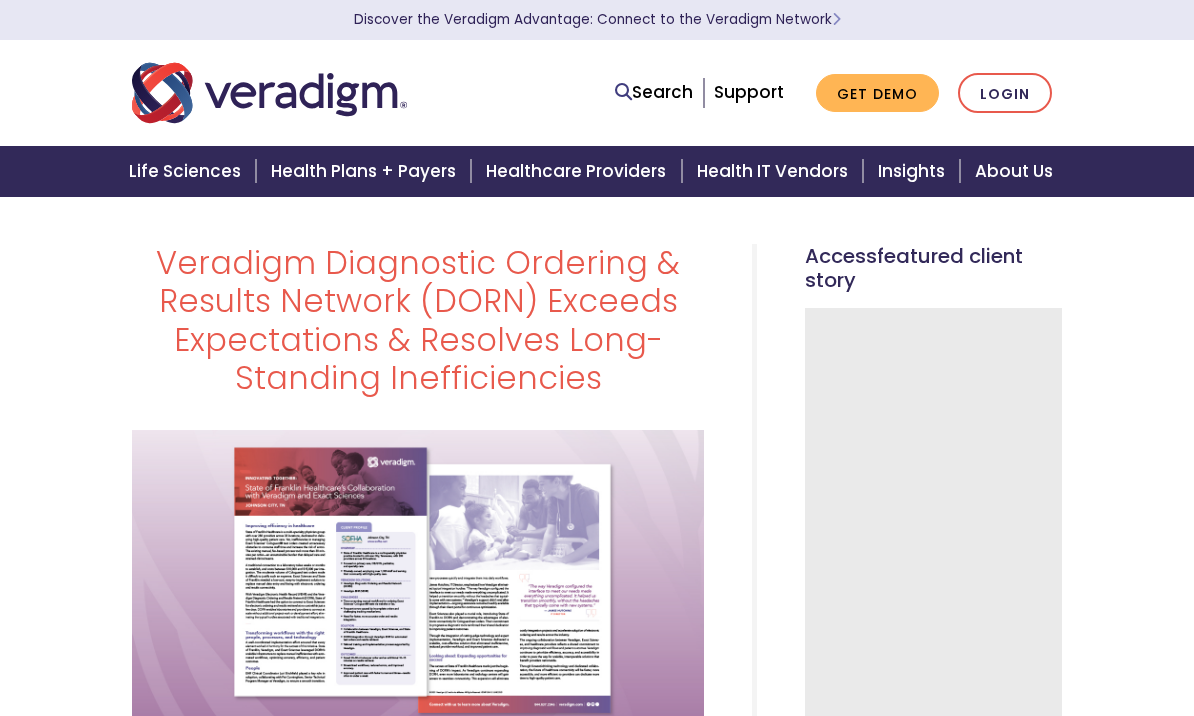 scroll, scrollTop: 0, scrollLeft: 0, axis: both 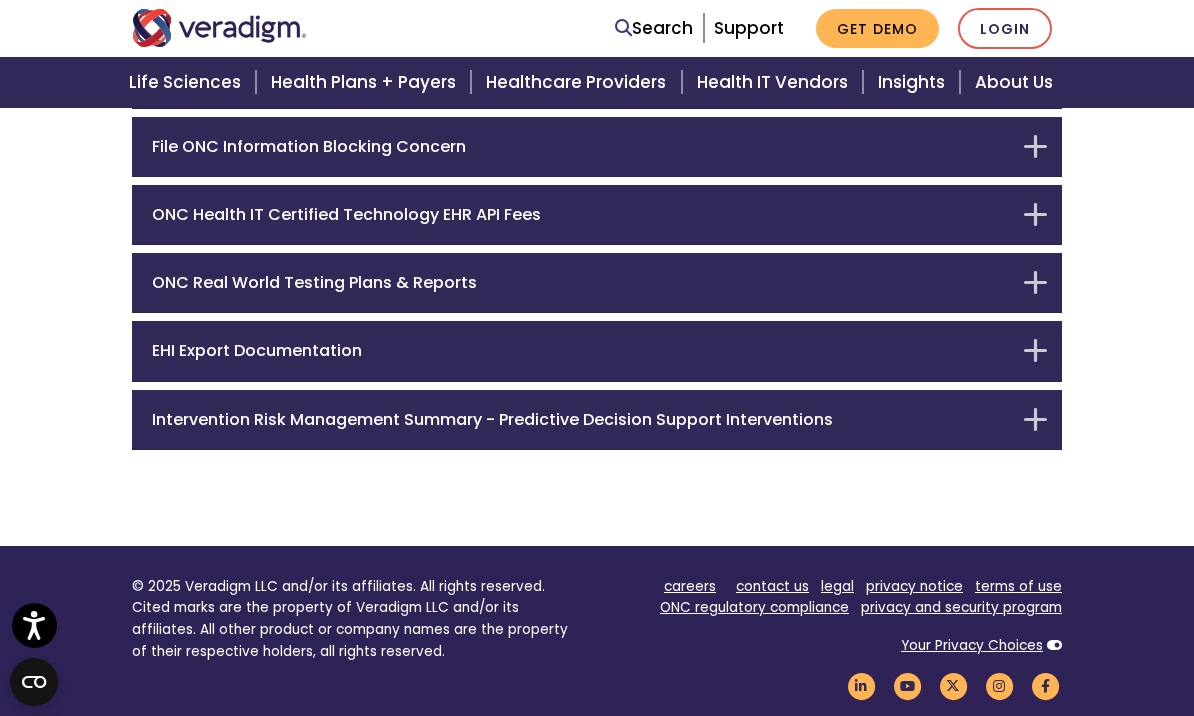 click on "Intervention Risk Management Summary - Predictive Decision Support Interventions" at bounding box center (597, 420) 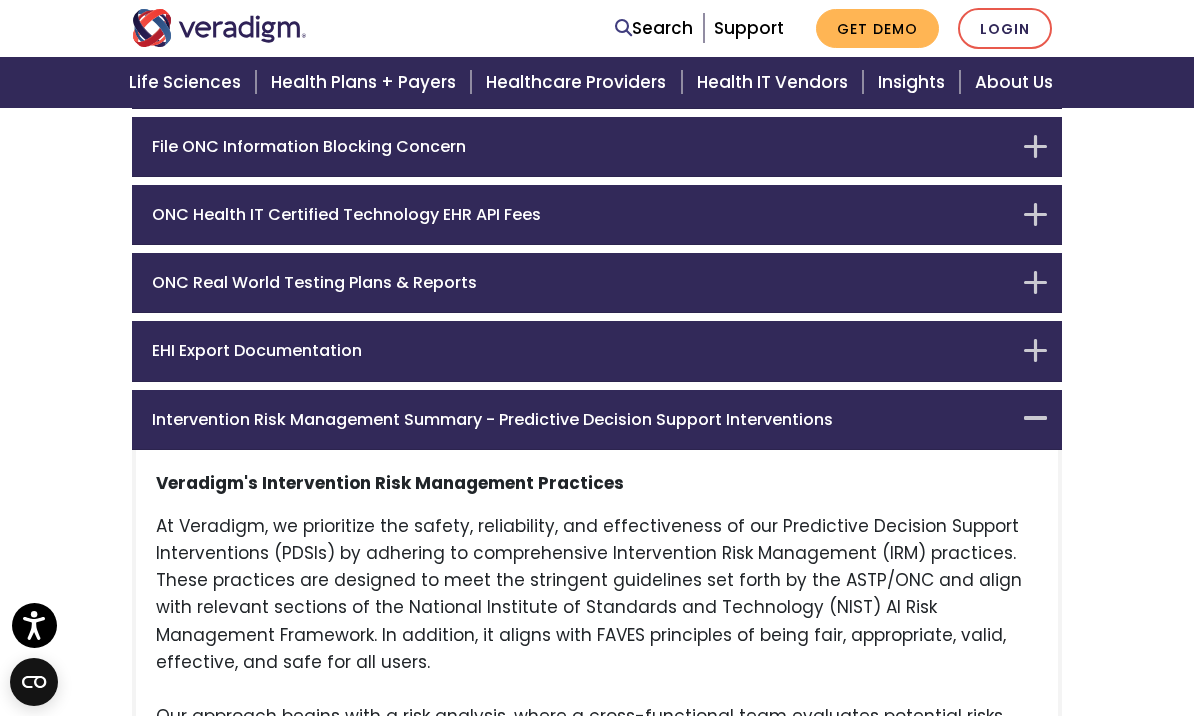 click on "Intervention Risk Management Summary - Predictive Decision Support Interventions" at bounding box center (597, 420) 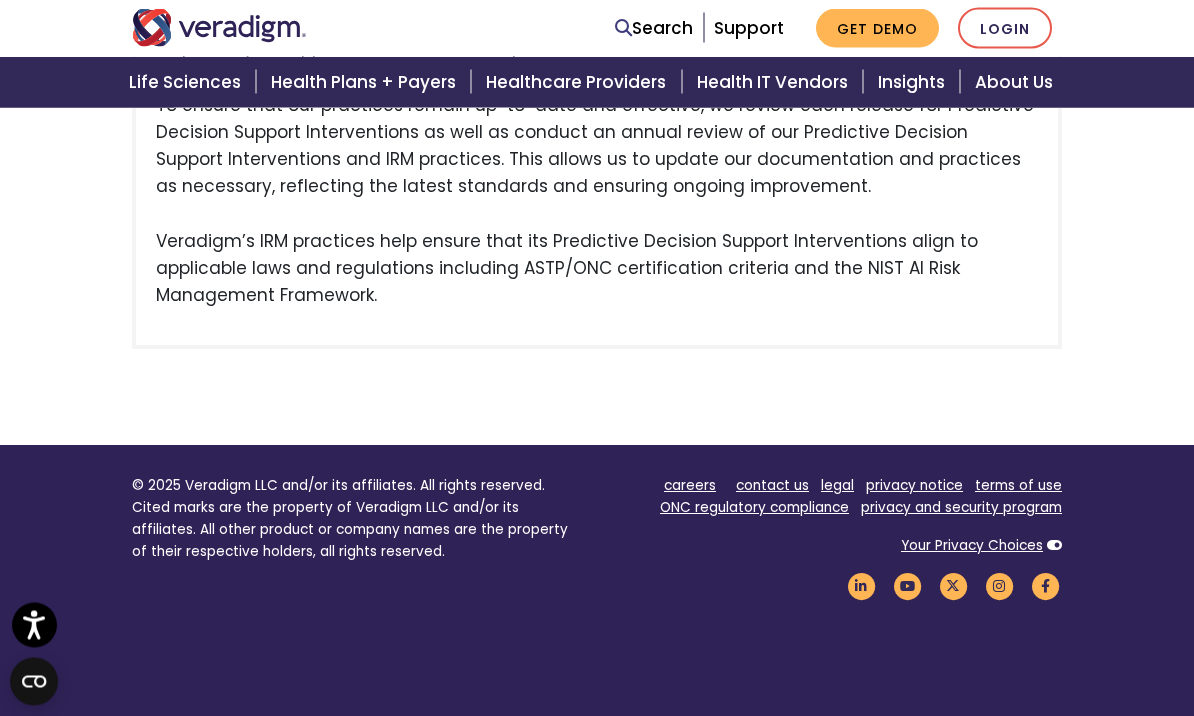 scroll, scrollTop: 1426, scrollLeft: 0, axis: vertical 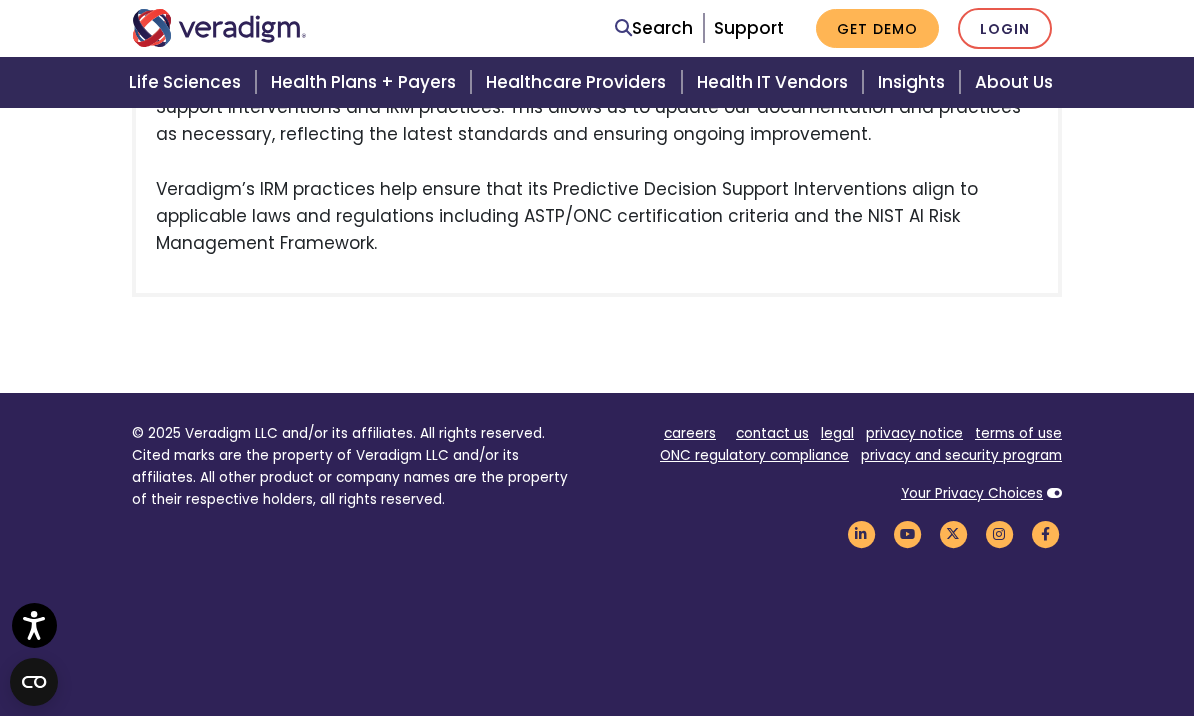 click on "Insights" at bounding box center [914, 82] 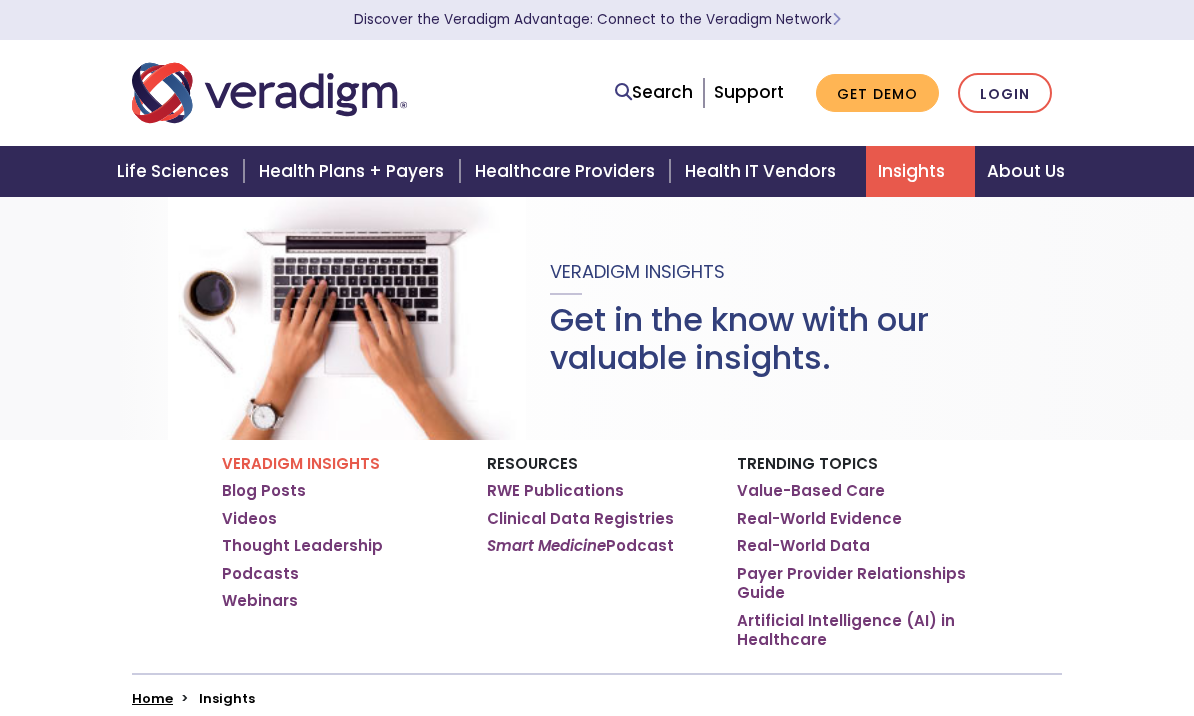 scroll, scrollTop: 0, scrollLeft: 0, axis: both 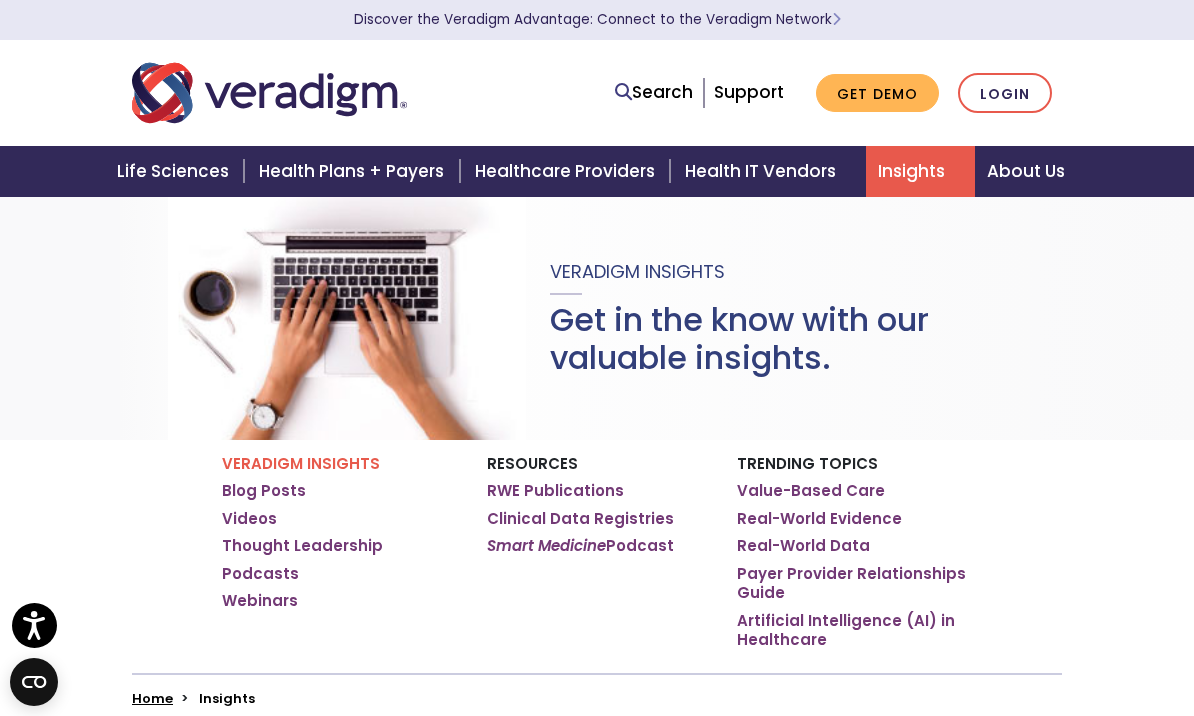 click on "Thought Leadership" at bounding box center [302, 546] 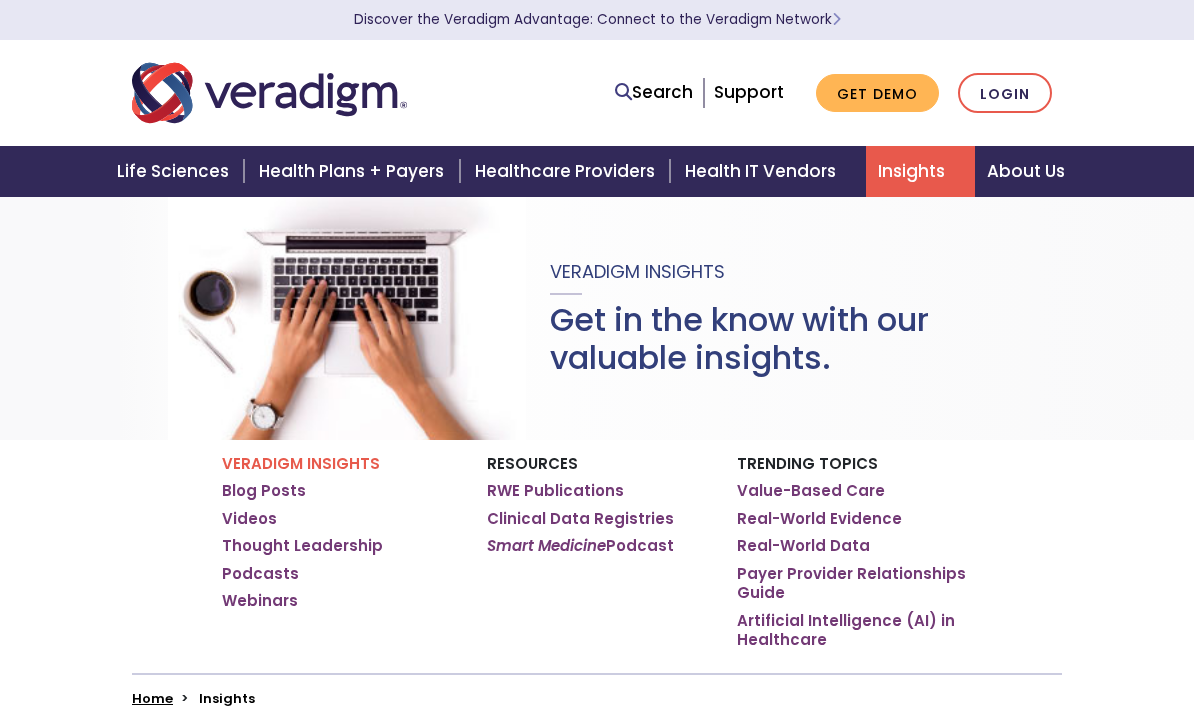 scroll, scrollTop: 0, scrollLeft: 0, axis: both 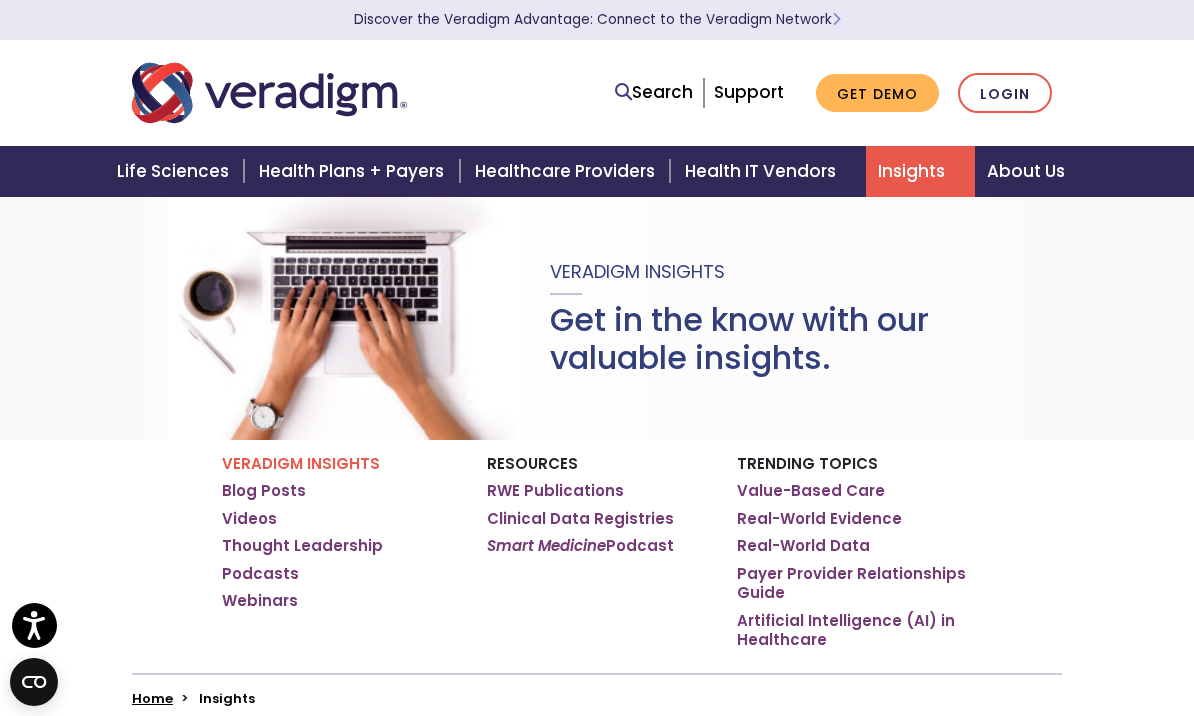 click on "Thought Leadership" at bounding box center [302, 546] 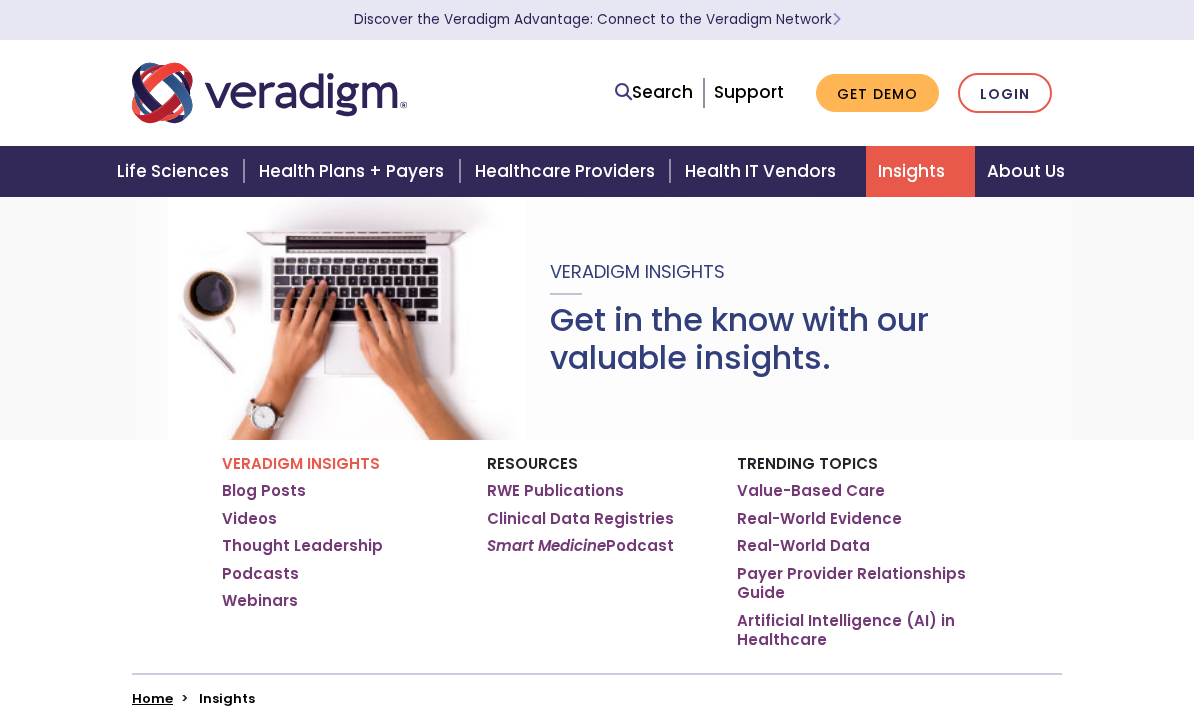 scroll, scrollTop: 0, scrollLeft: 0, axis: both 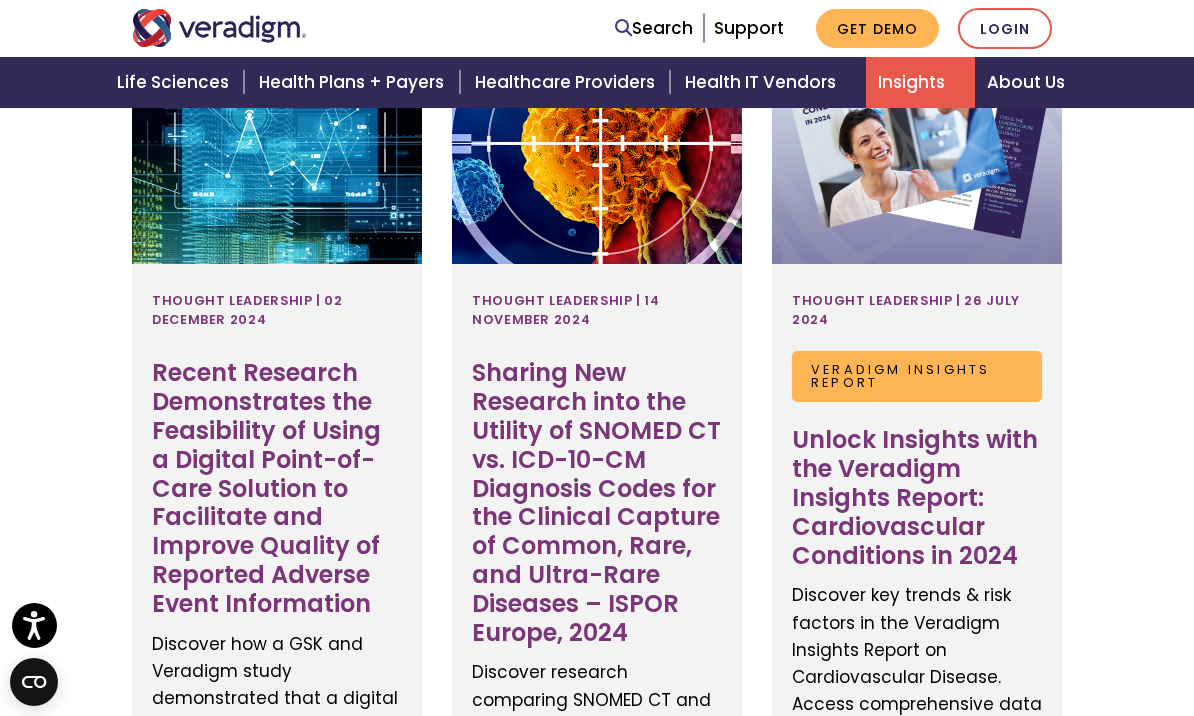 click on "Unlock Insights with the Veradigm Insights Report: Cardiovascular Conditions in 2024" at bounding box center [917, 498] 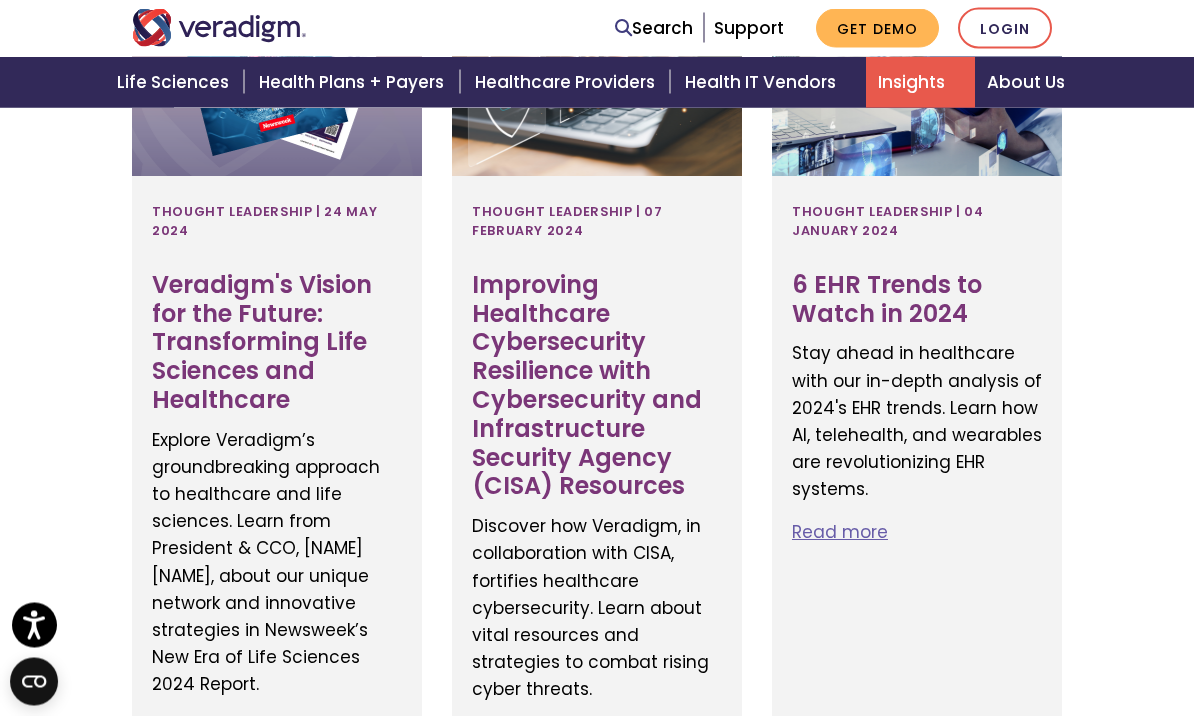scroll, scrollTop: 1942, scrollLeft: 0, axis: vertical 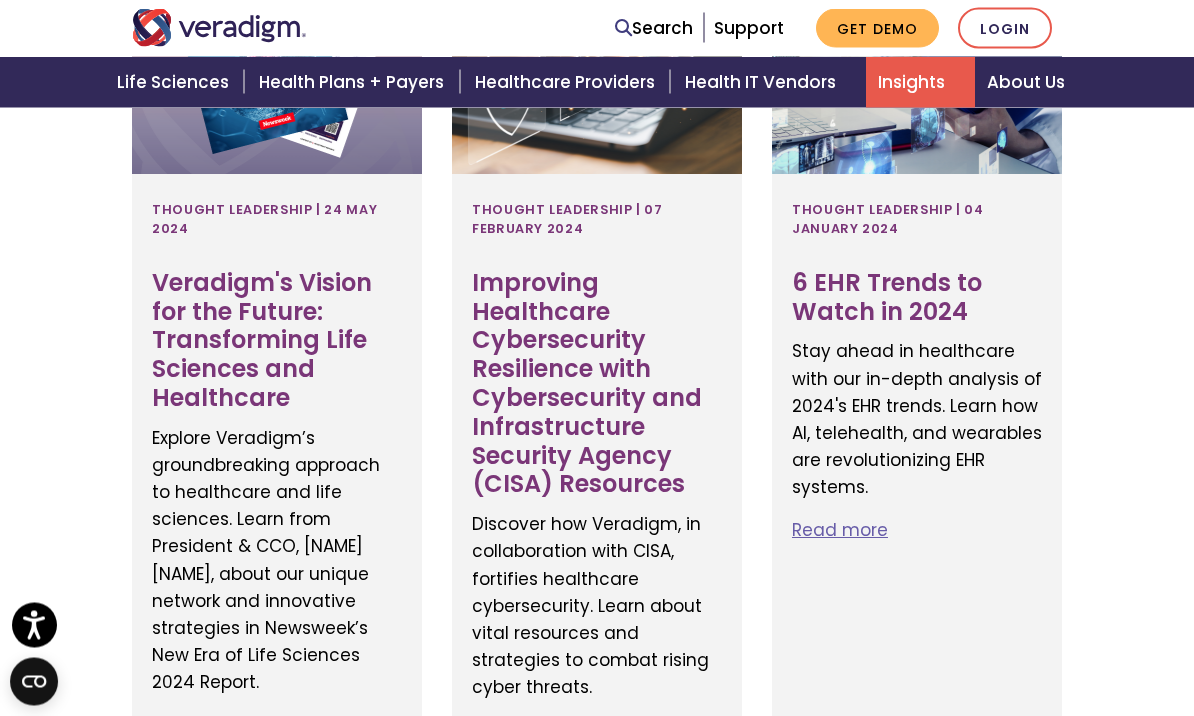 click on "6 EHR Trends to Watch in 2024" at bounding box center (917, 299) 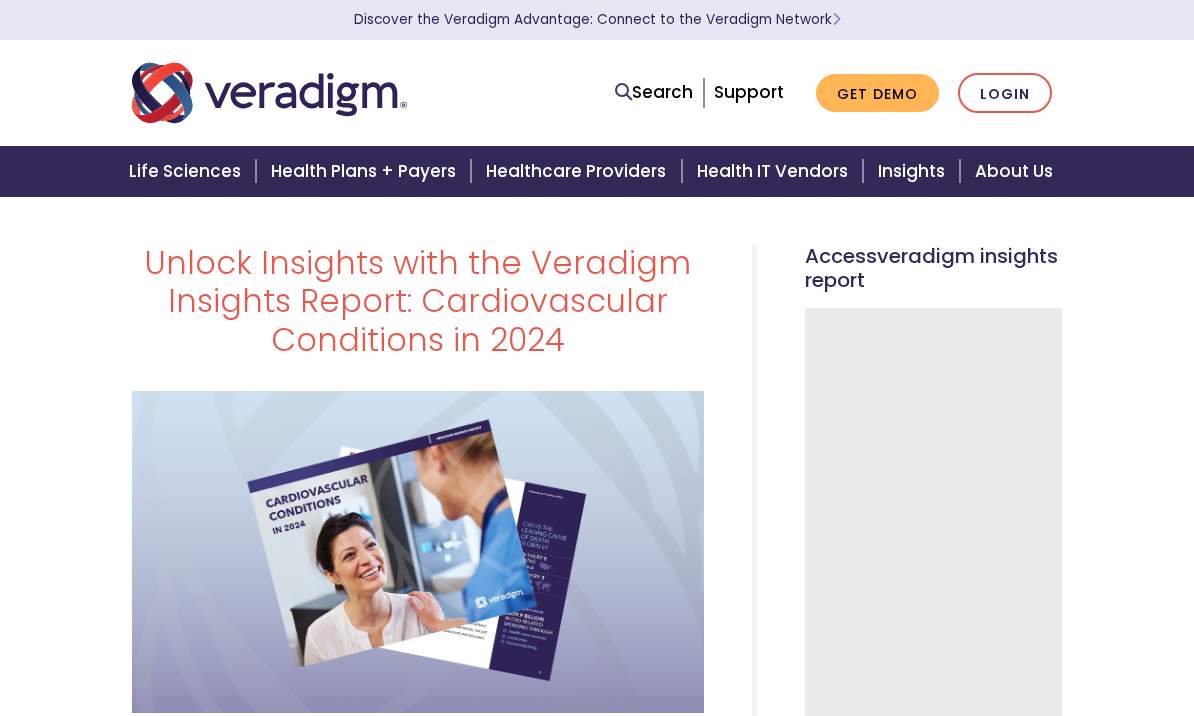 scroll, scrollTop: 0, scrollLeft: 0, axis: both 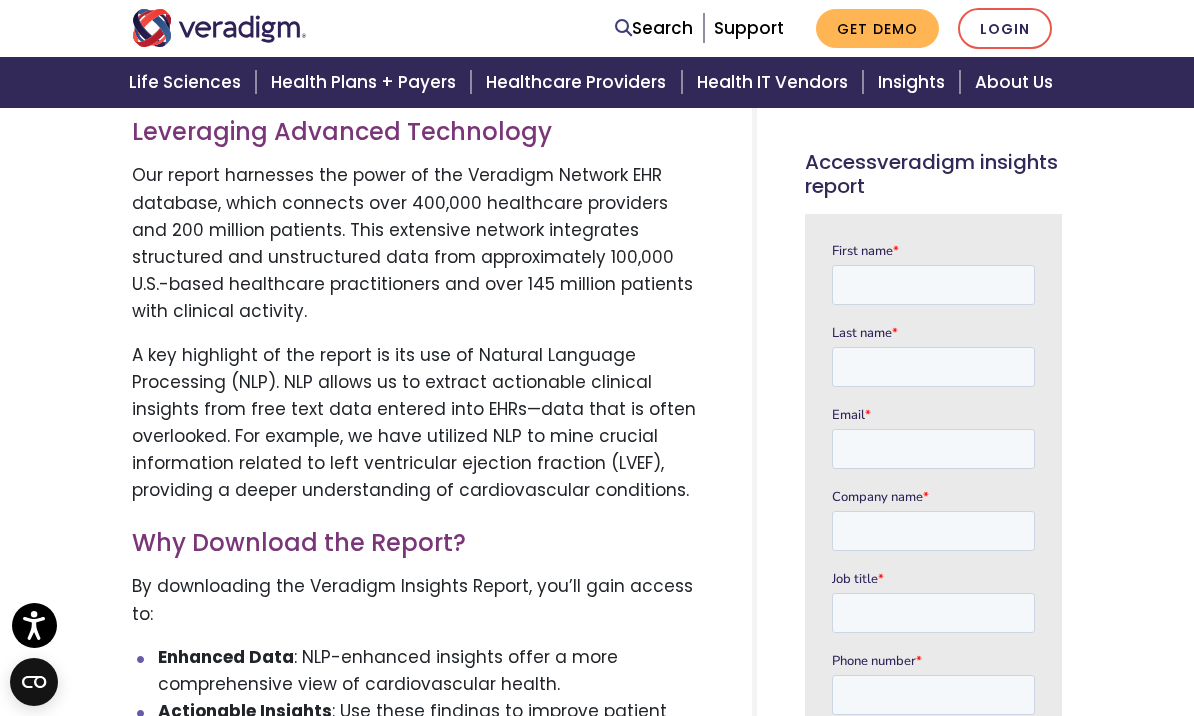 click on "Our report harnesses the power of the Veradigm Network EHR database, which connects over 400,000 healthcare providers and 200 million patients. This extensive network integrates structured and unstructured data from approximately 100,000 U.S.-based healthcare practitioners and over 145 million patients with clinical activity." at bounding box center (418, 243) 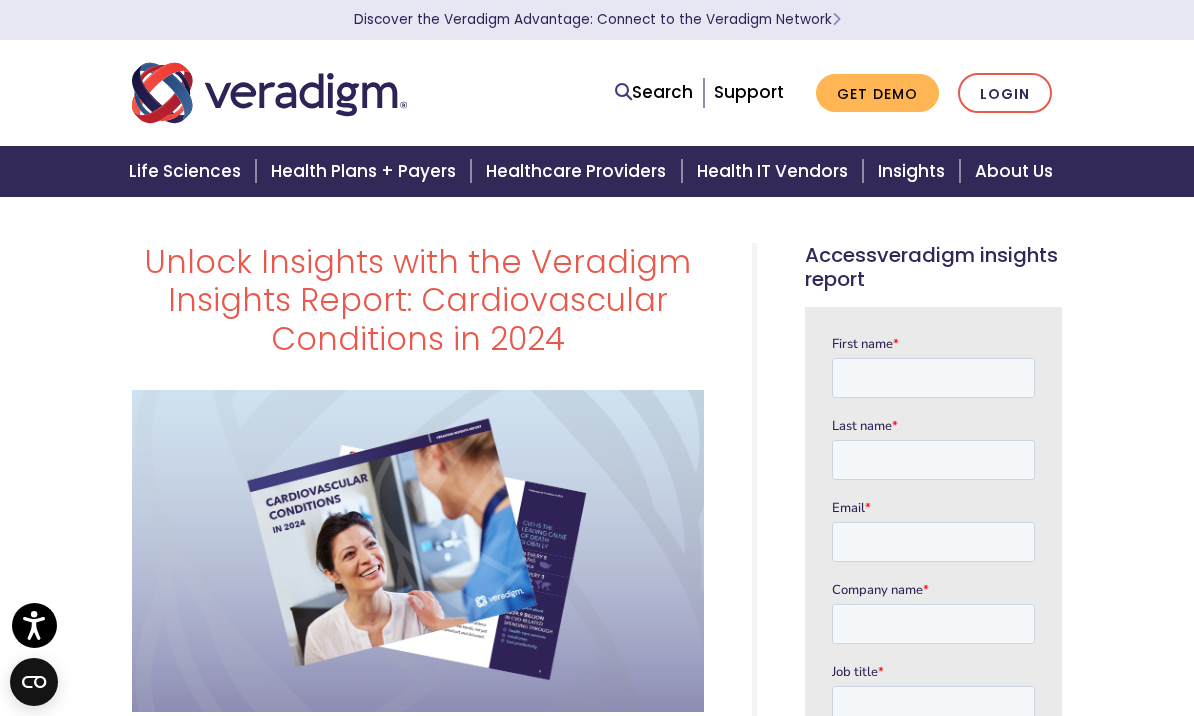 scroll, scrollTop: 0, scrollLeft: 0, axis: both 